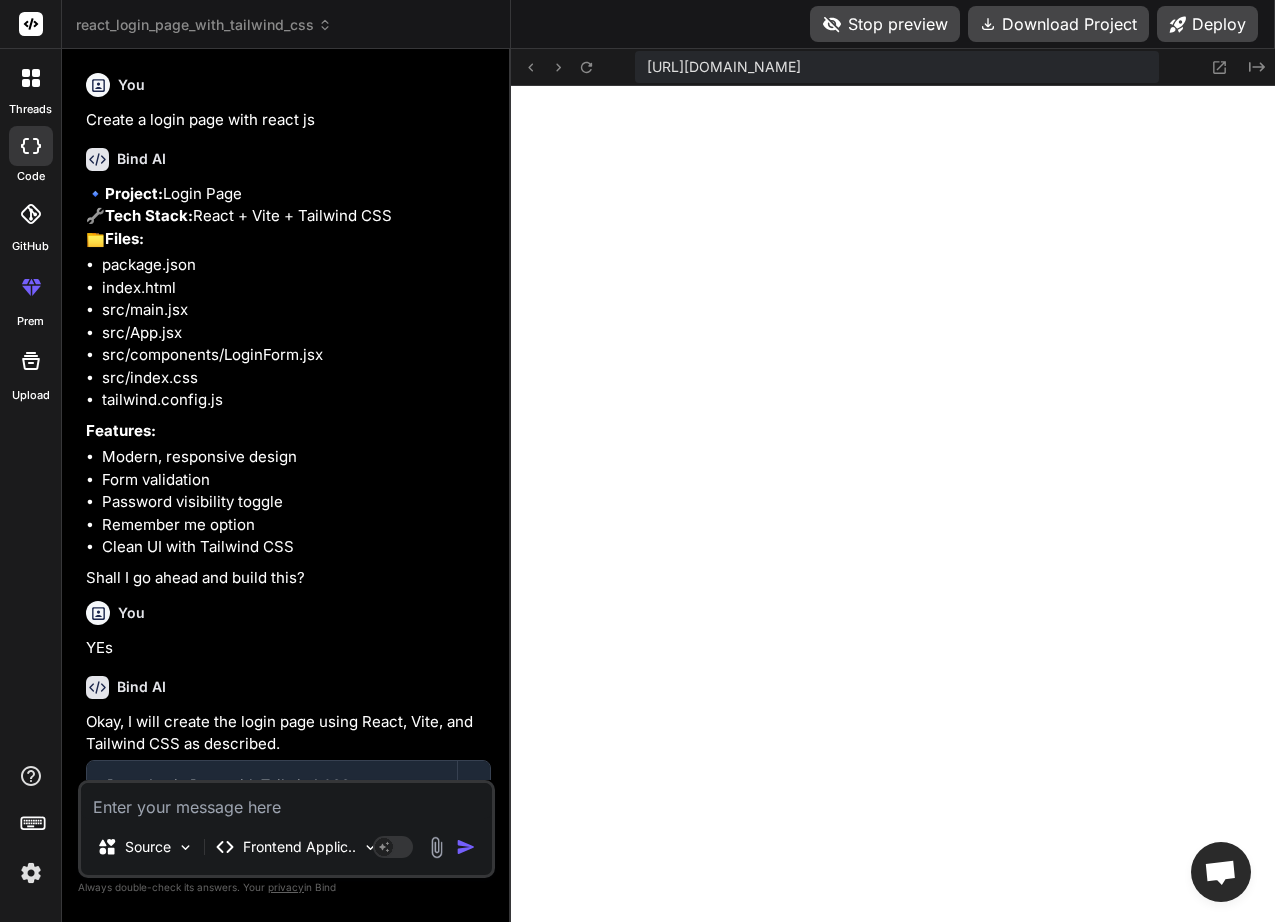 scroll, scrollTop: 0, scrollLeft: 0, axis: both 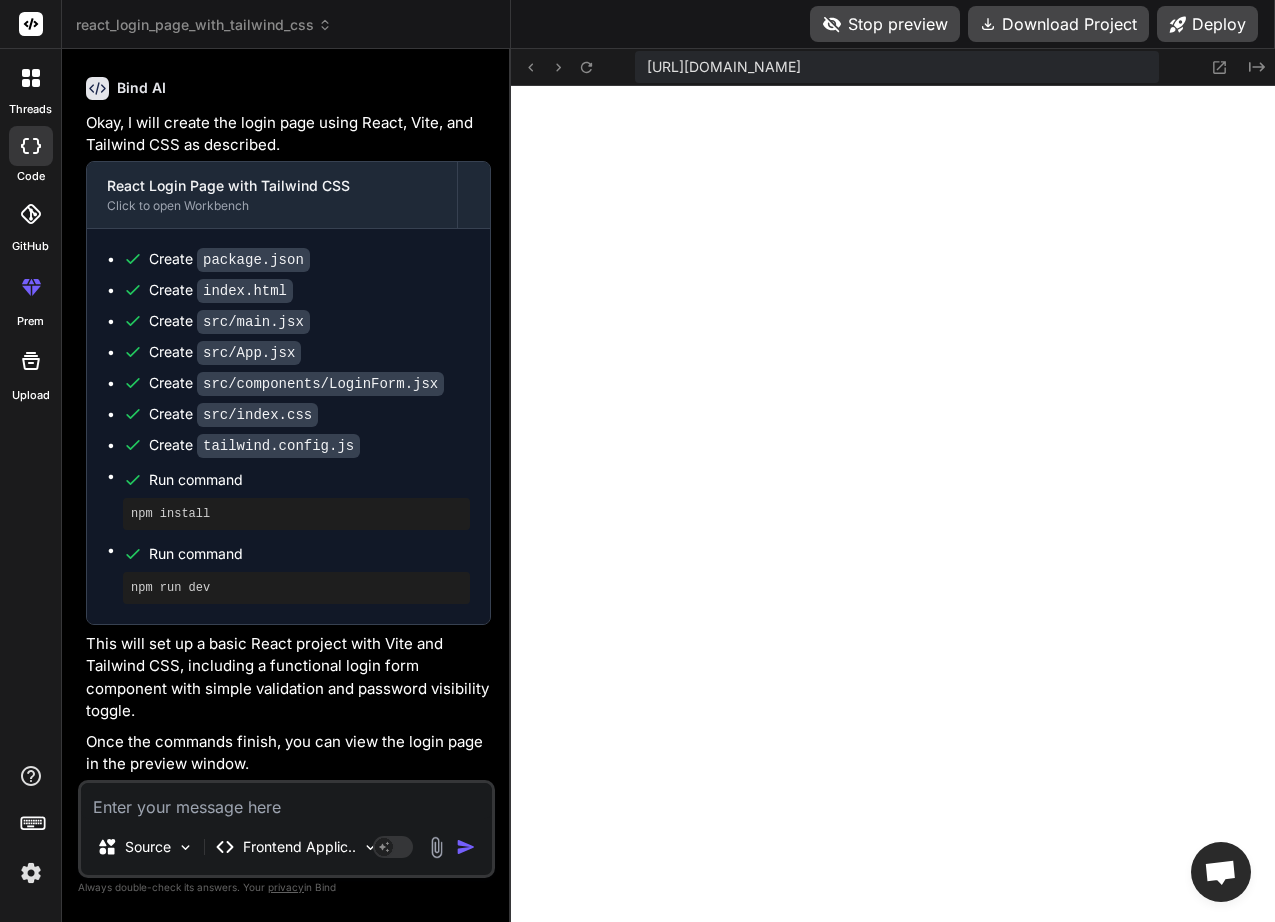 click at bounding box center [286, 801] 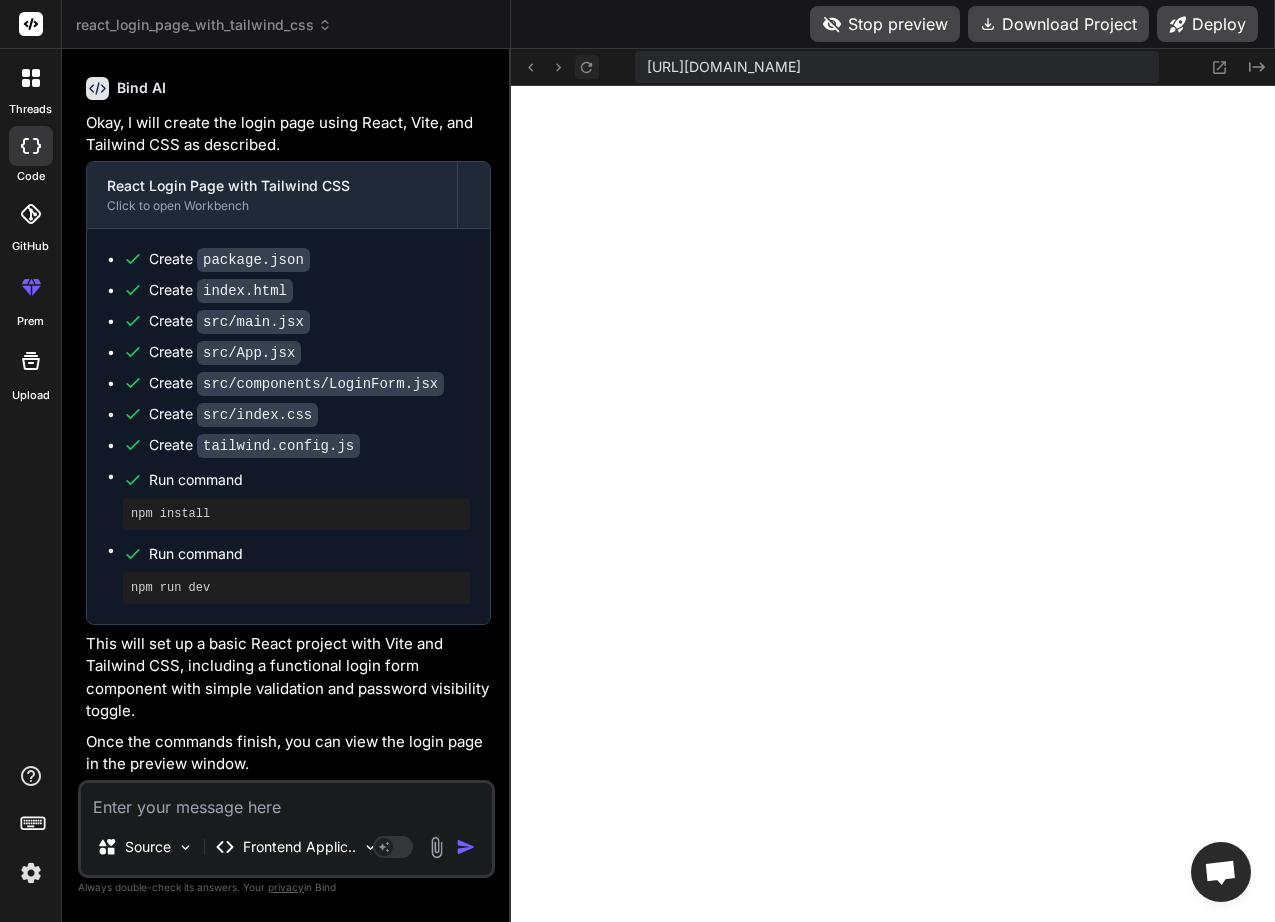 click 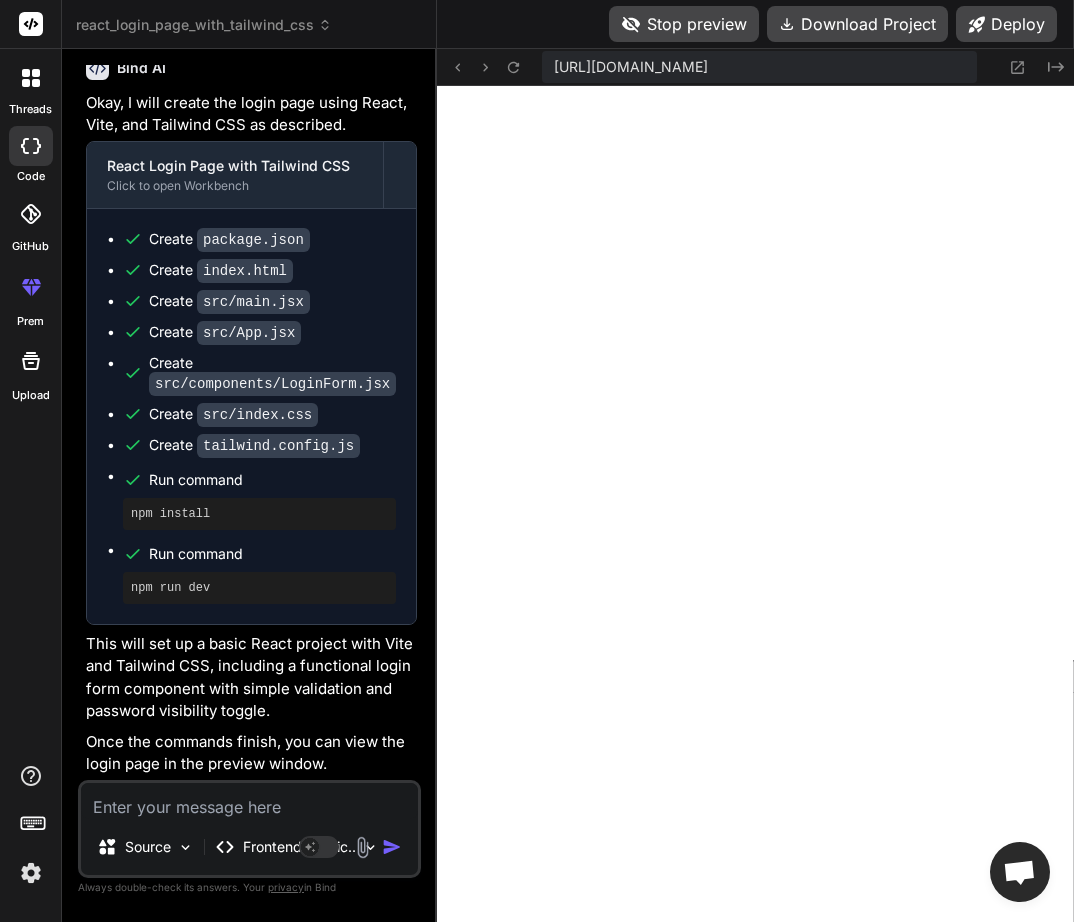 type on "x" 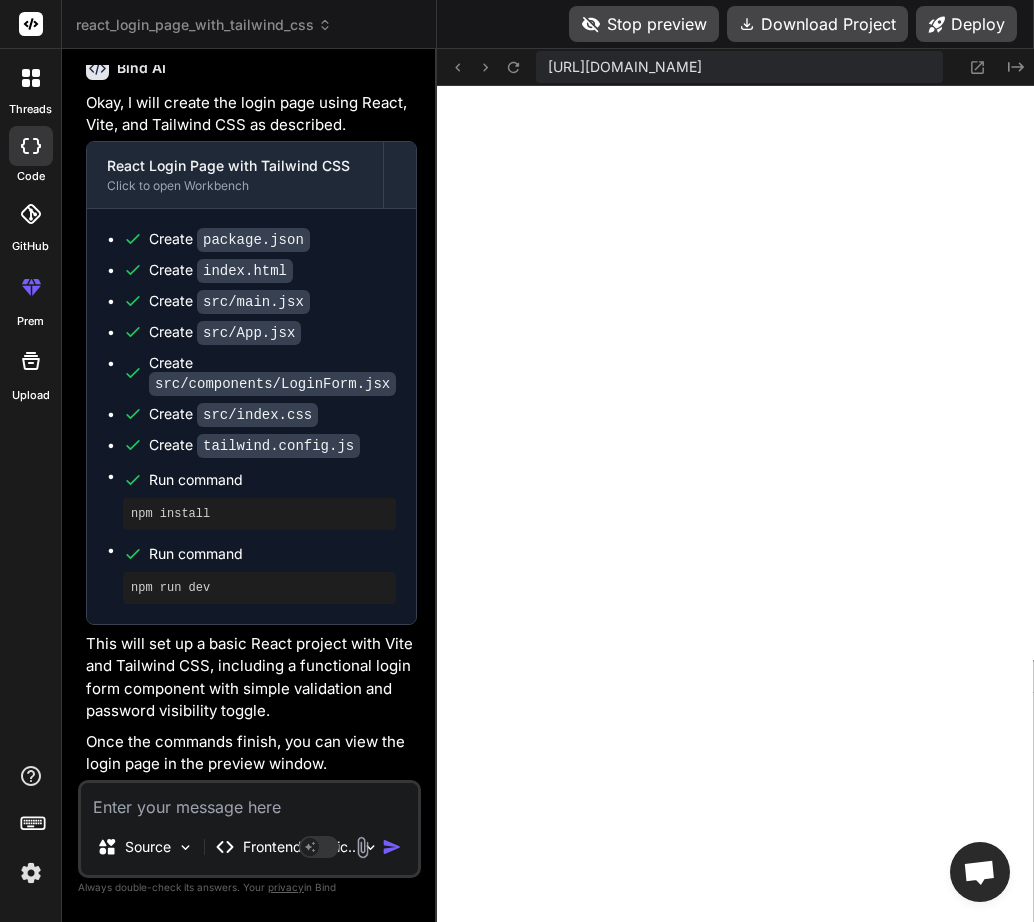 scroll, scrollTop: 673, scrollLeft: 0, axis: vertical 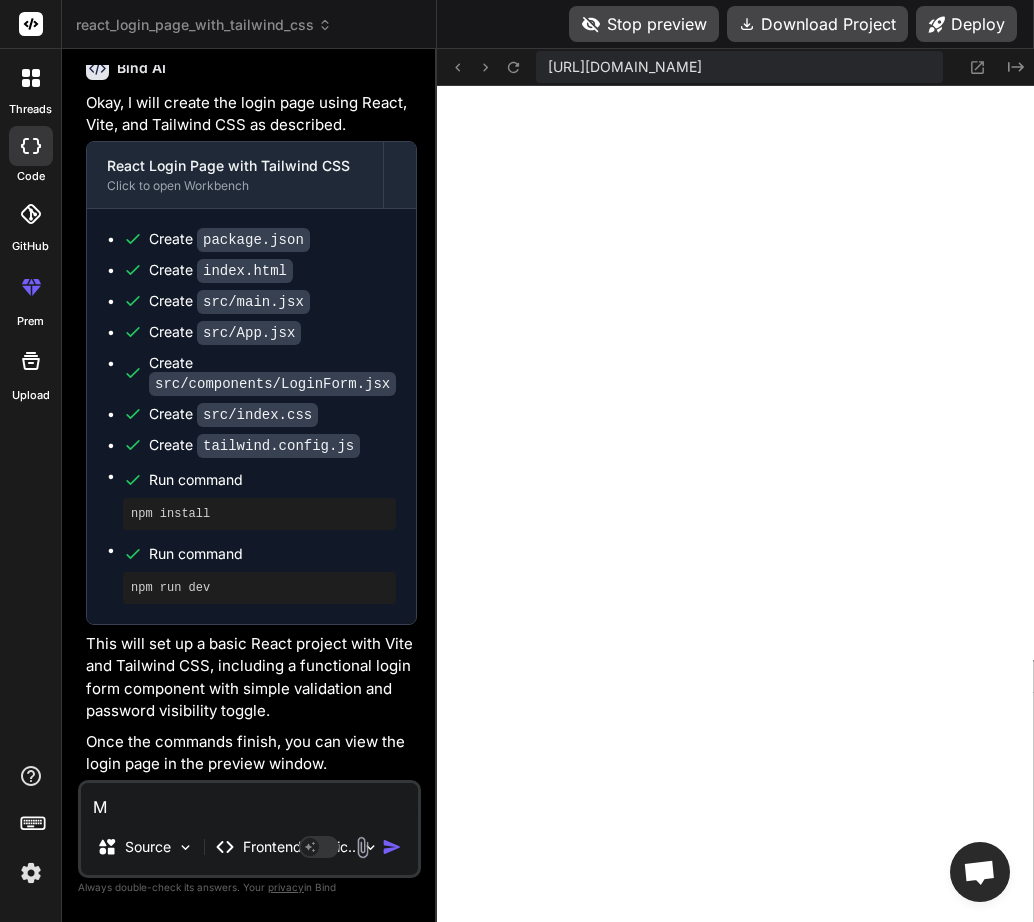 type on "Ma" 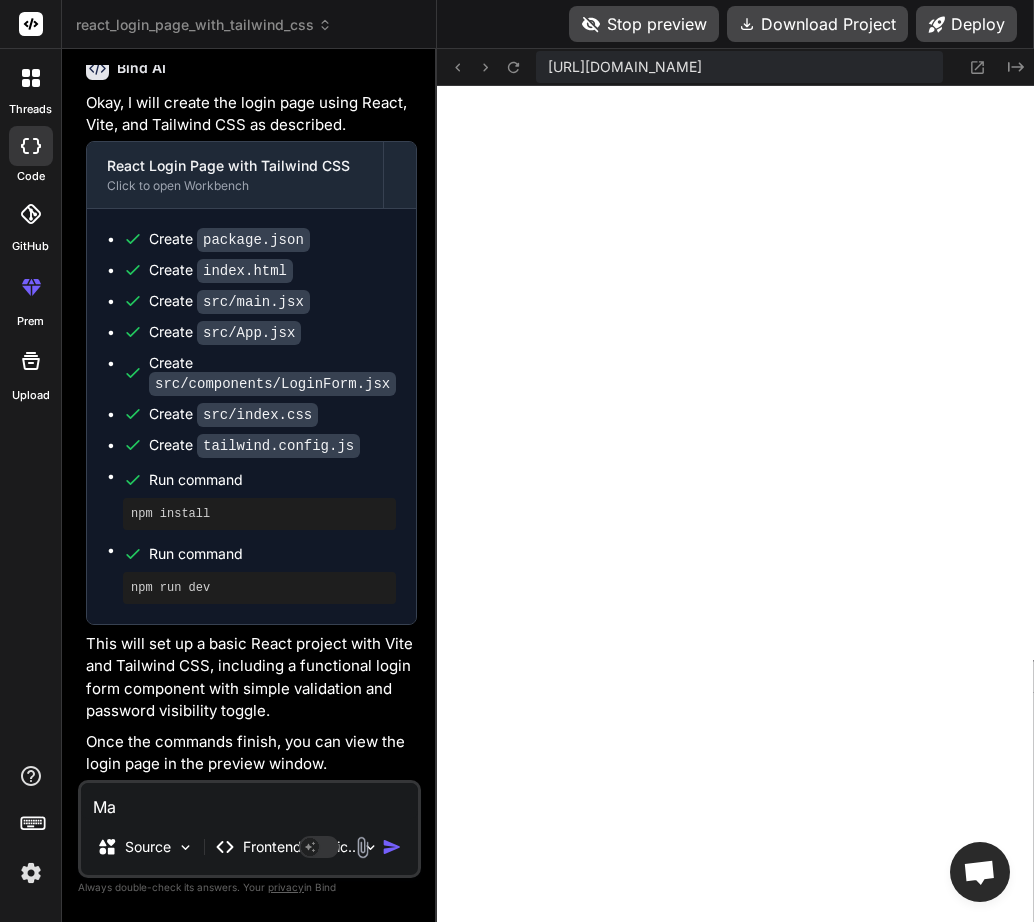 type on "Mak" 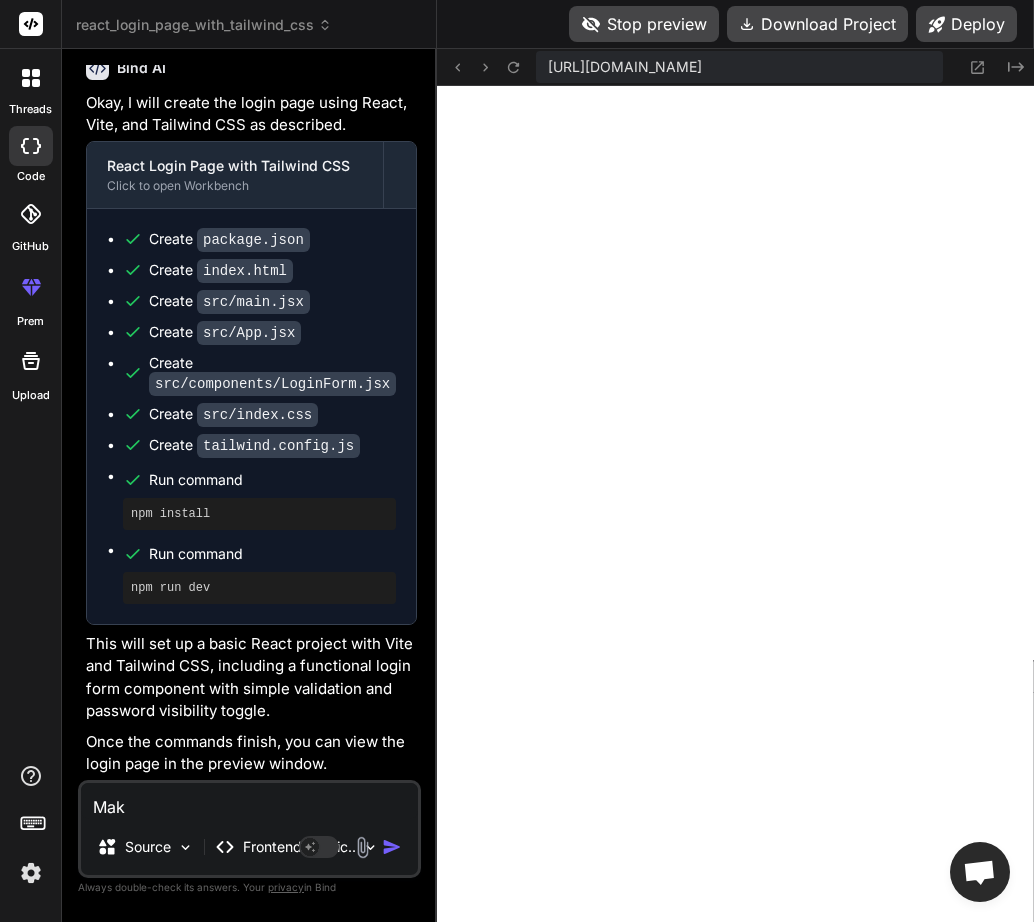 type on "Make" 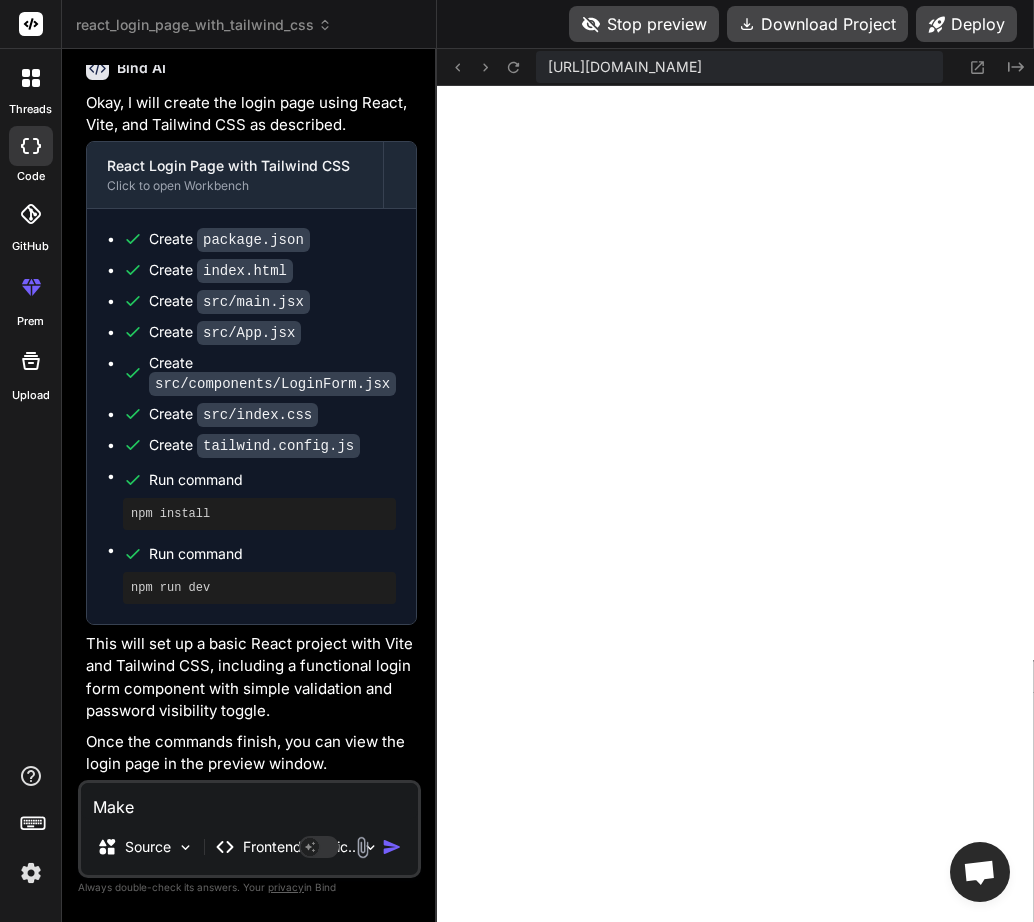 type on "x" 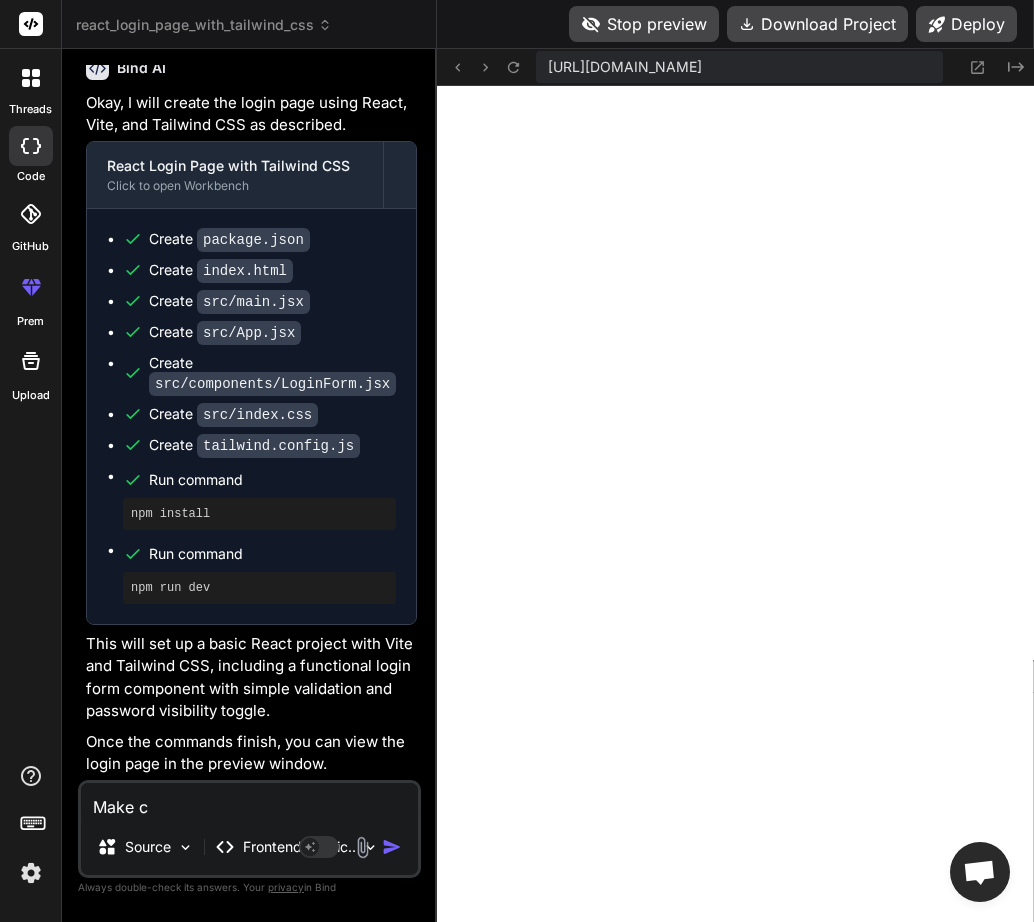 type on "Make ch" 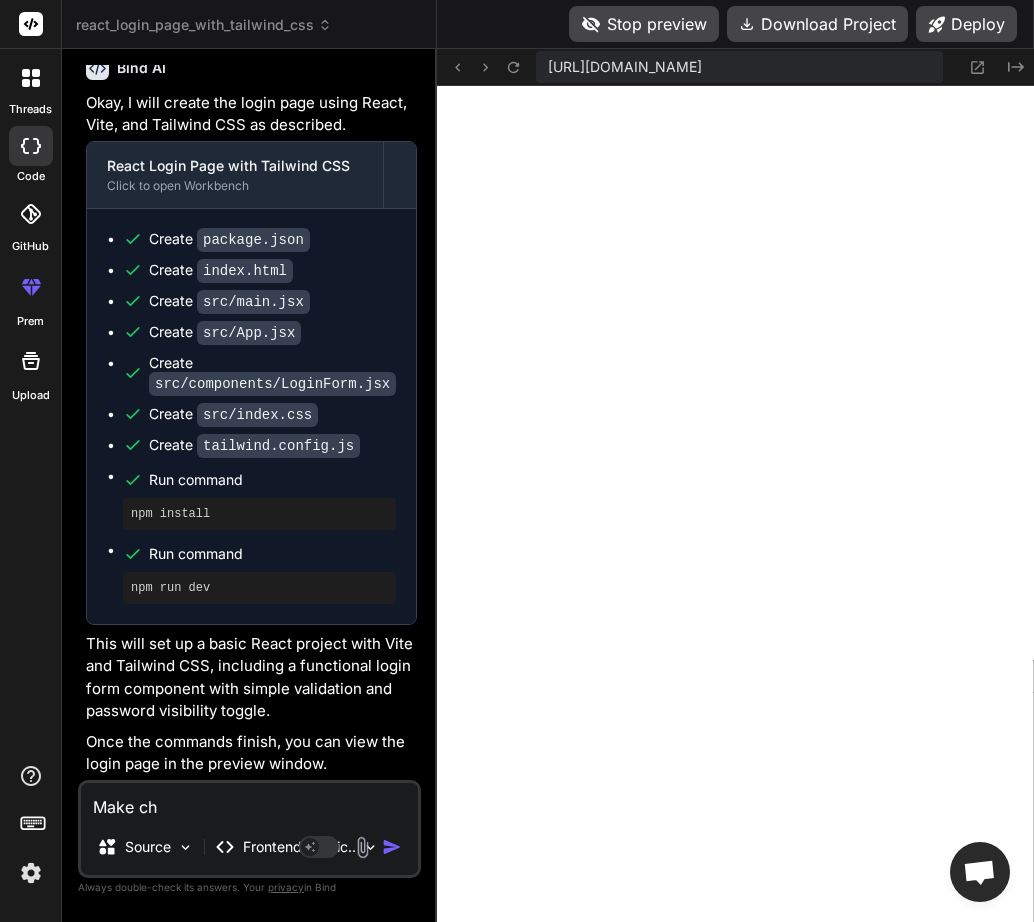 type on "Make cha" 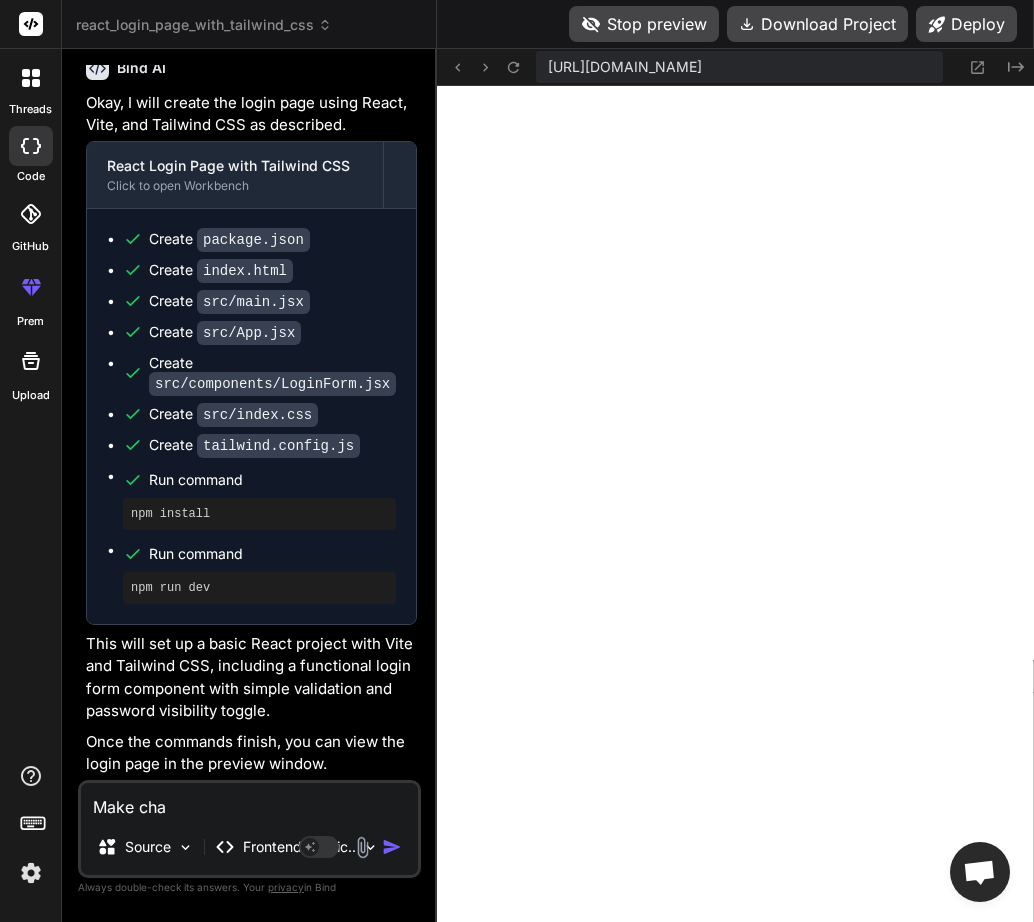 type on "x" 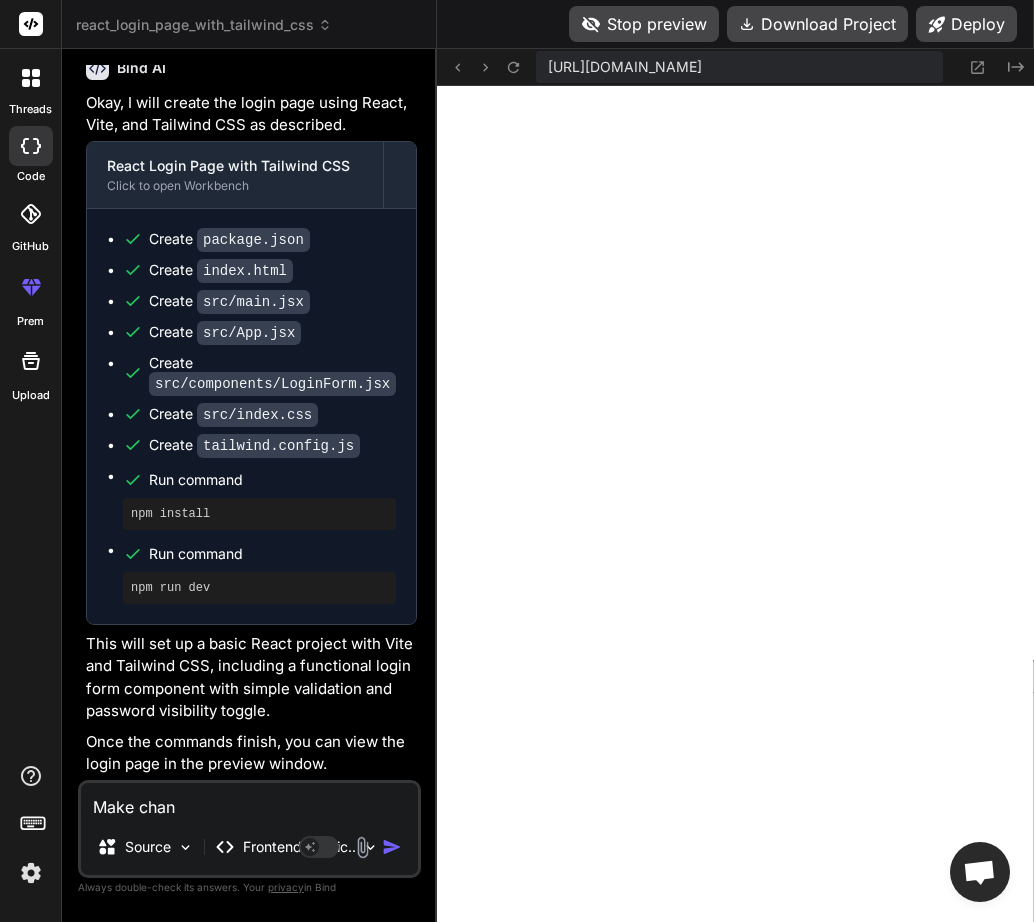 type on "x" 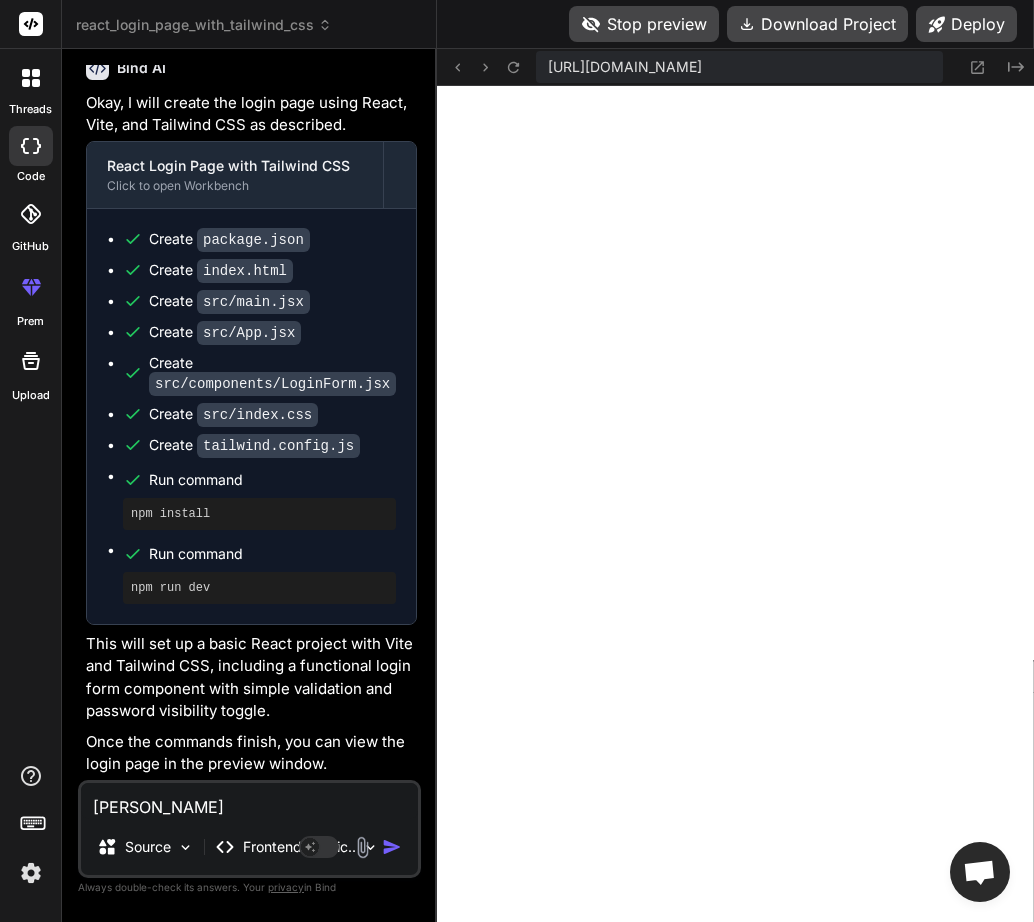 type on "Make change" 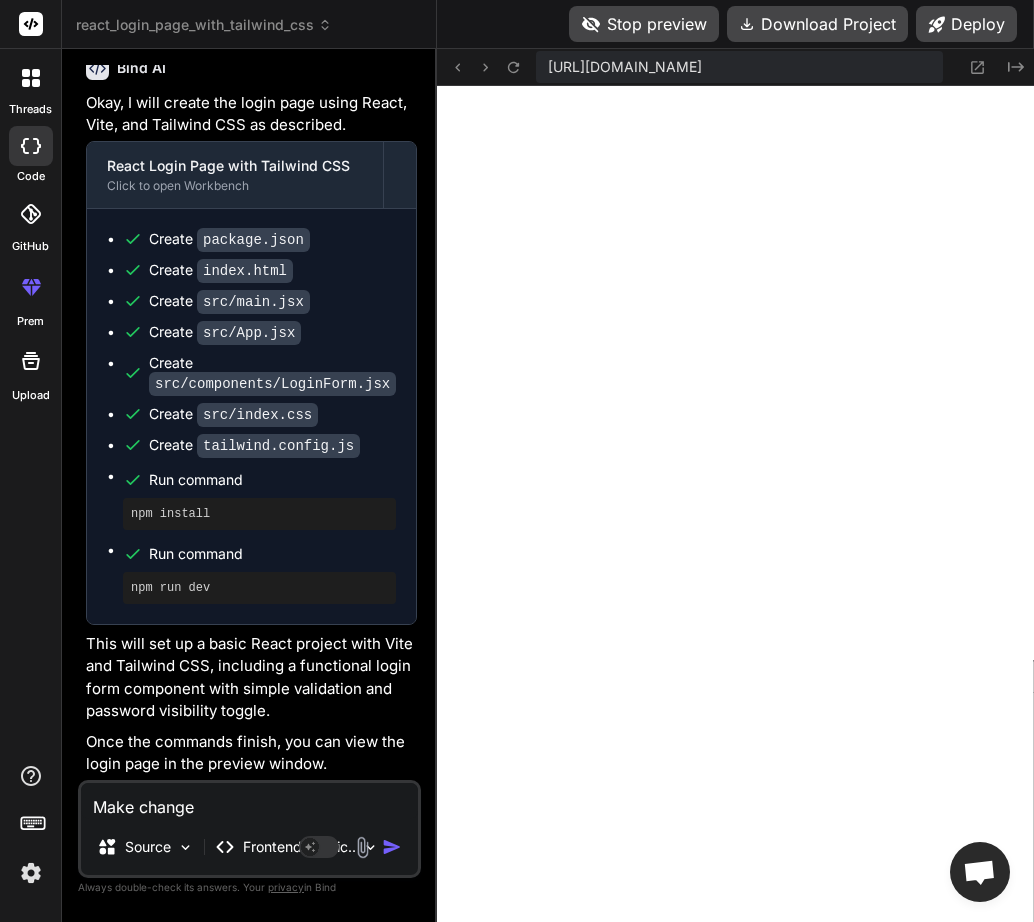 type on "Make change" 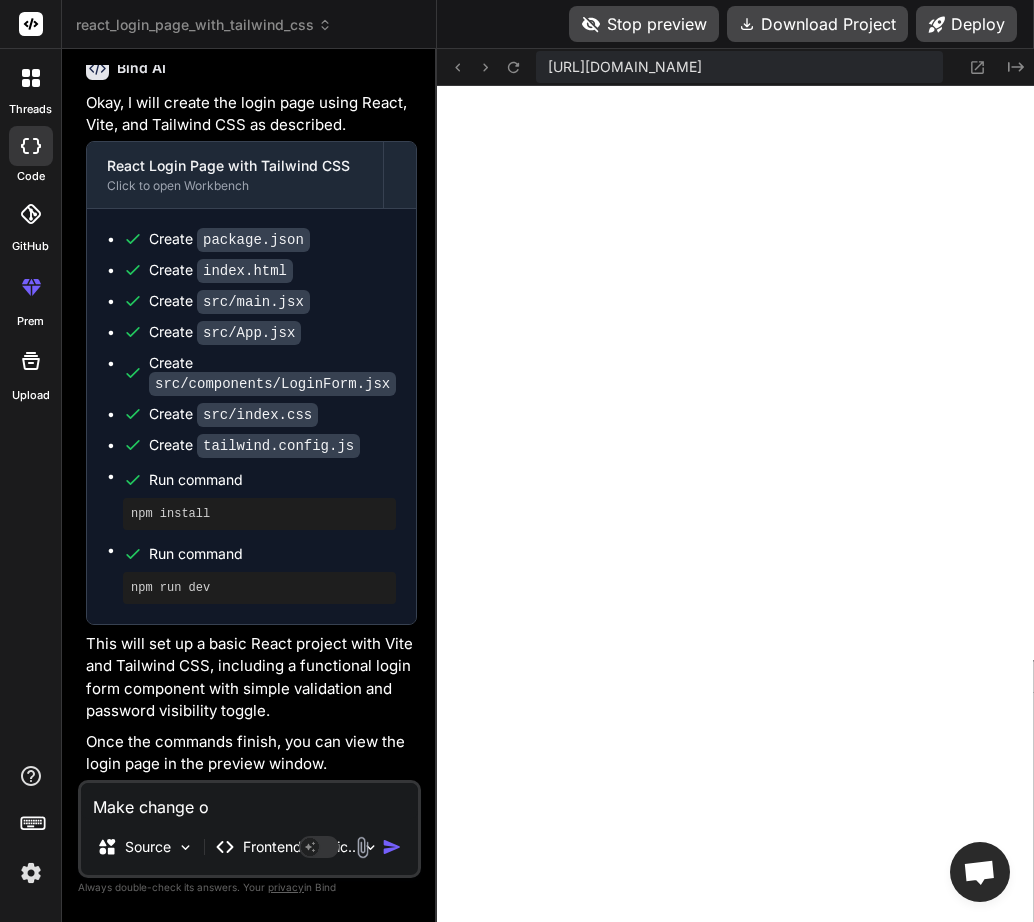 type on "Make change on" 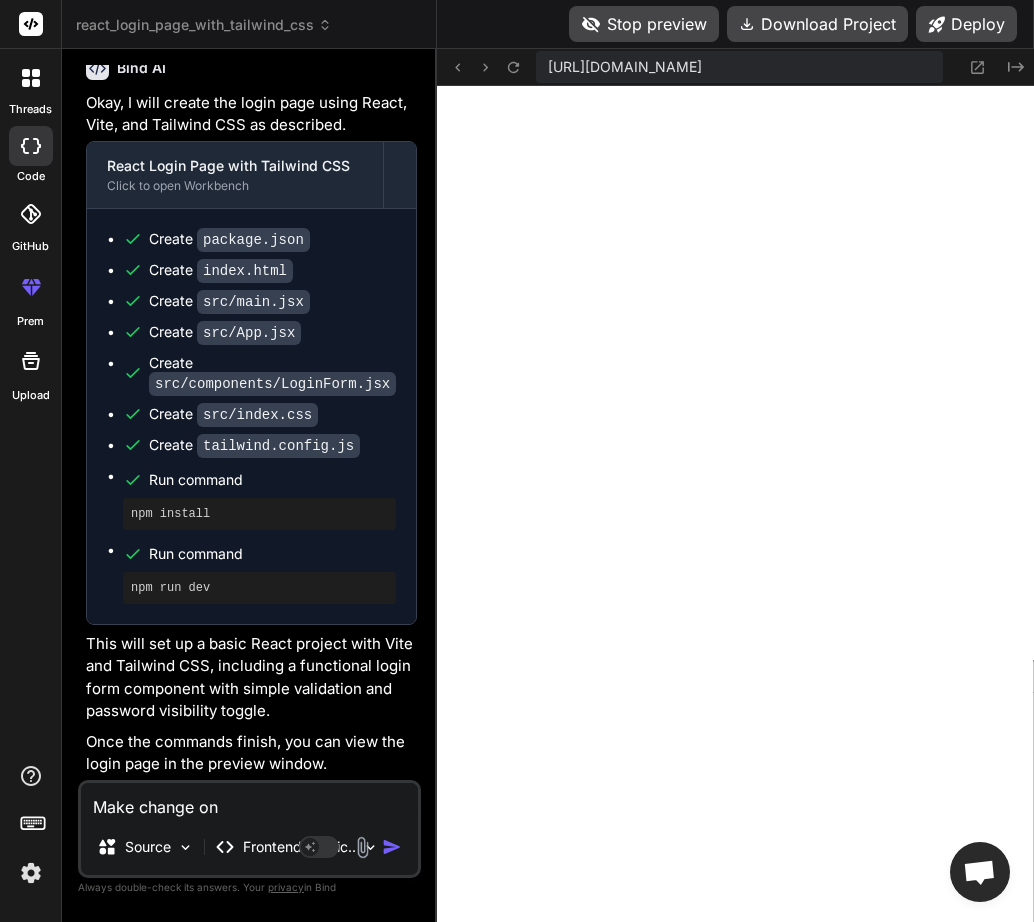type on "x" 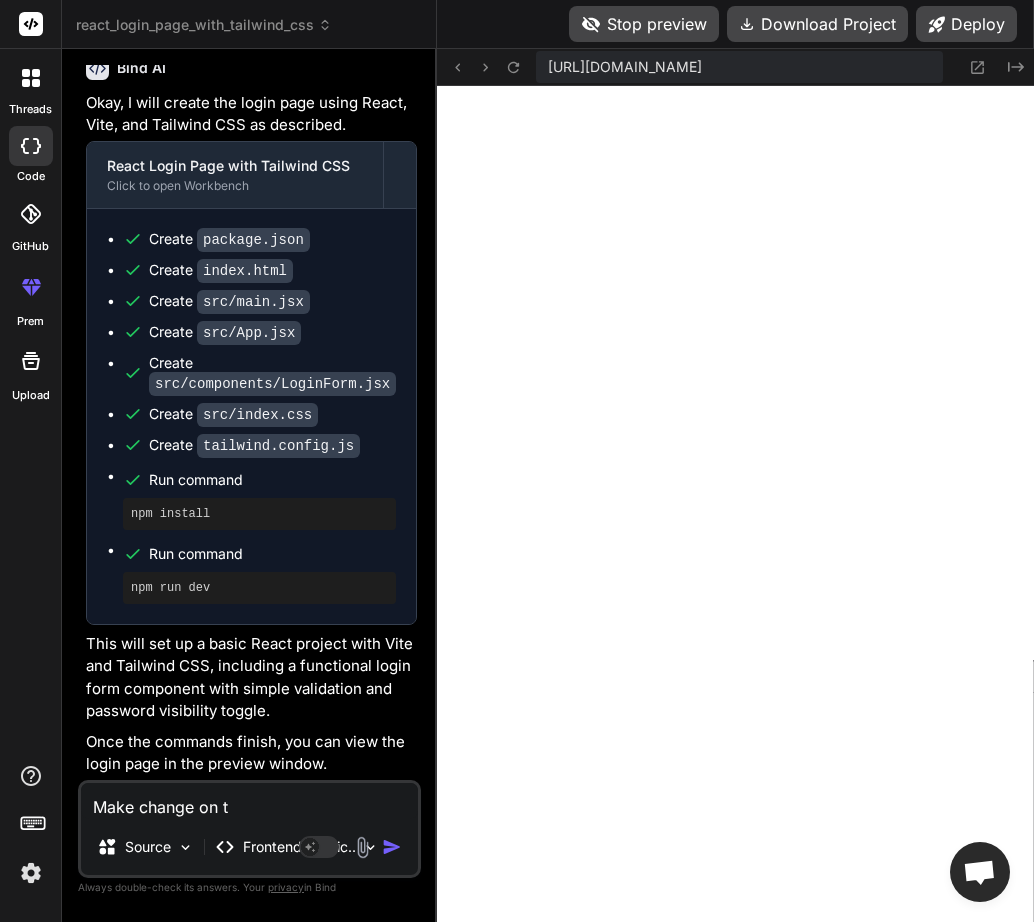 type on "Make change on th" 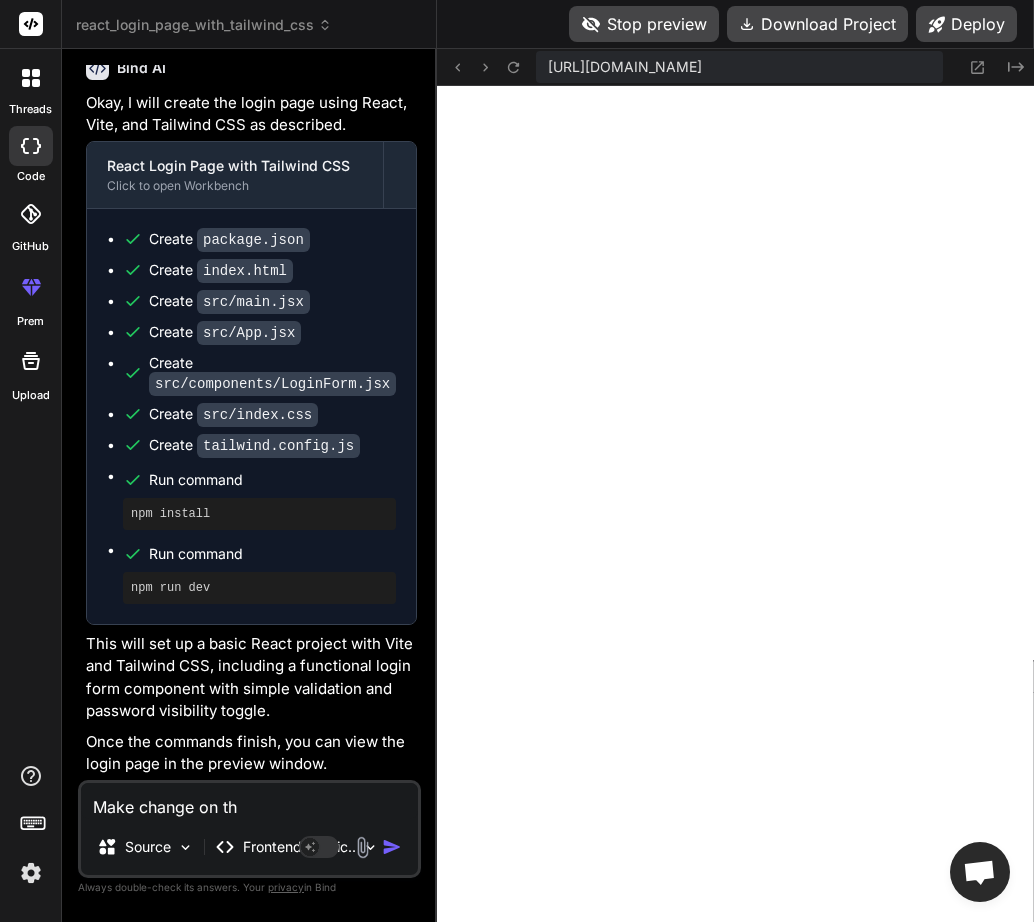 type on "Make change on the" 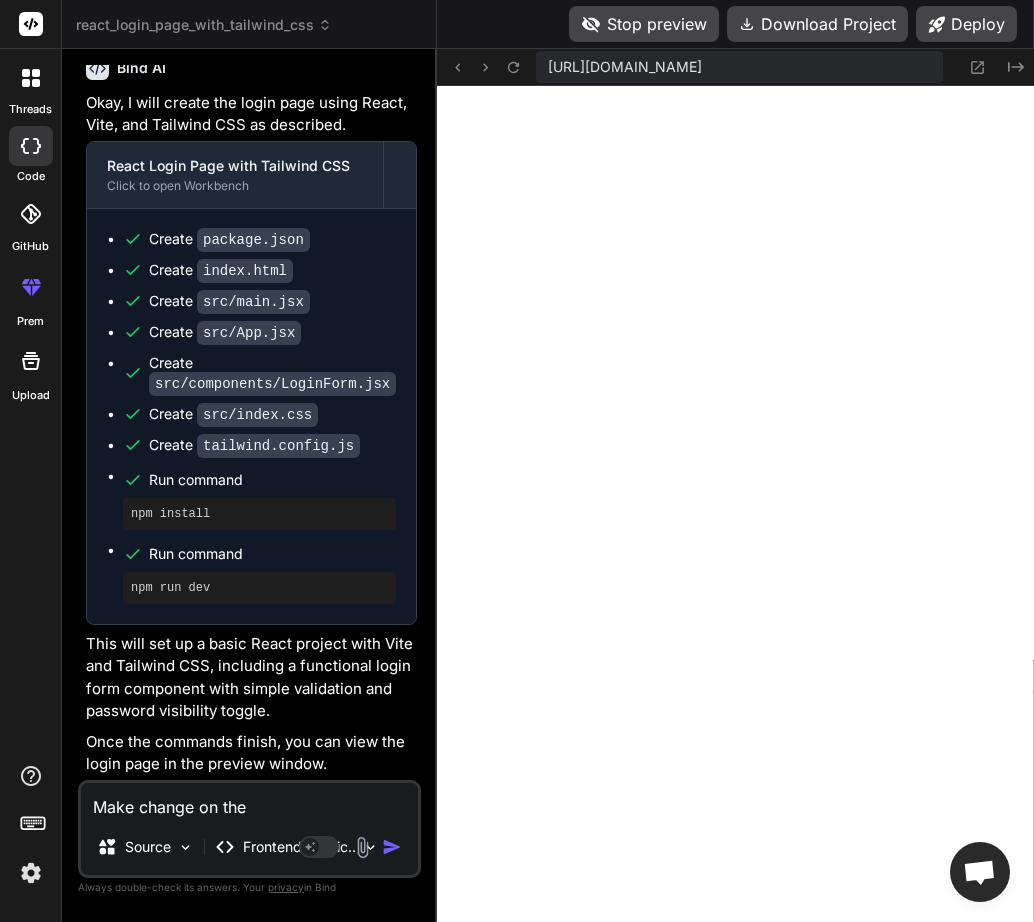 type on "Make change on the" 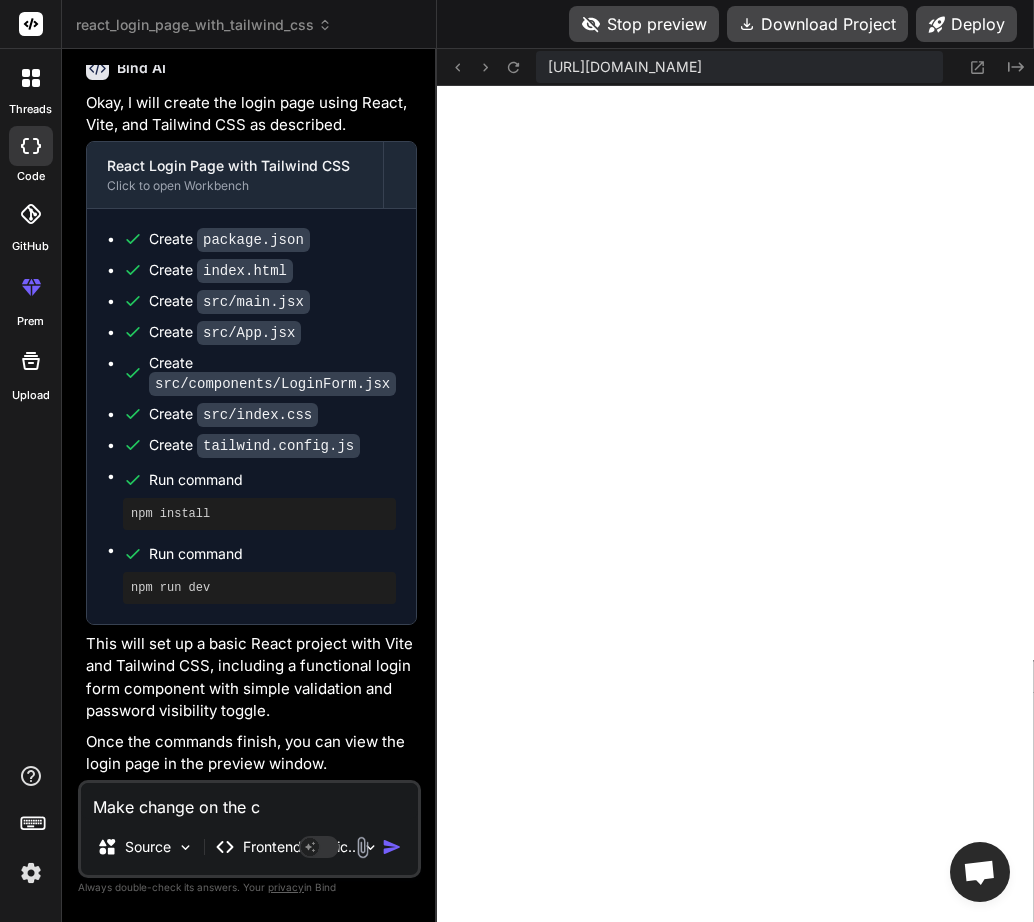 type on "Make change on the co" 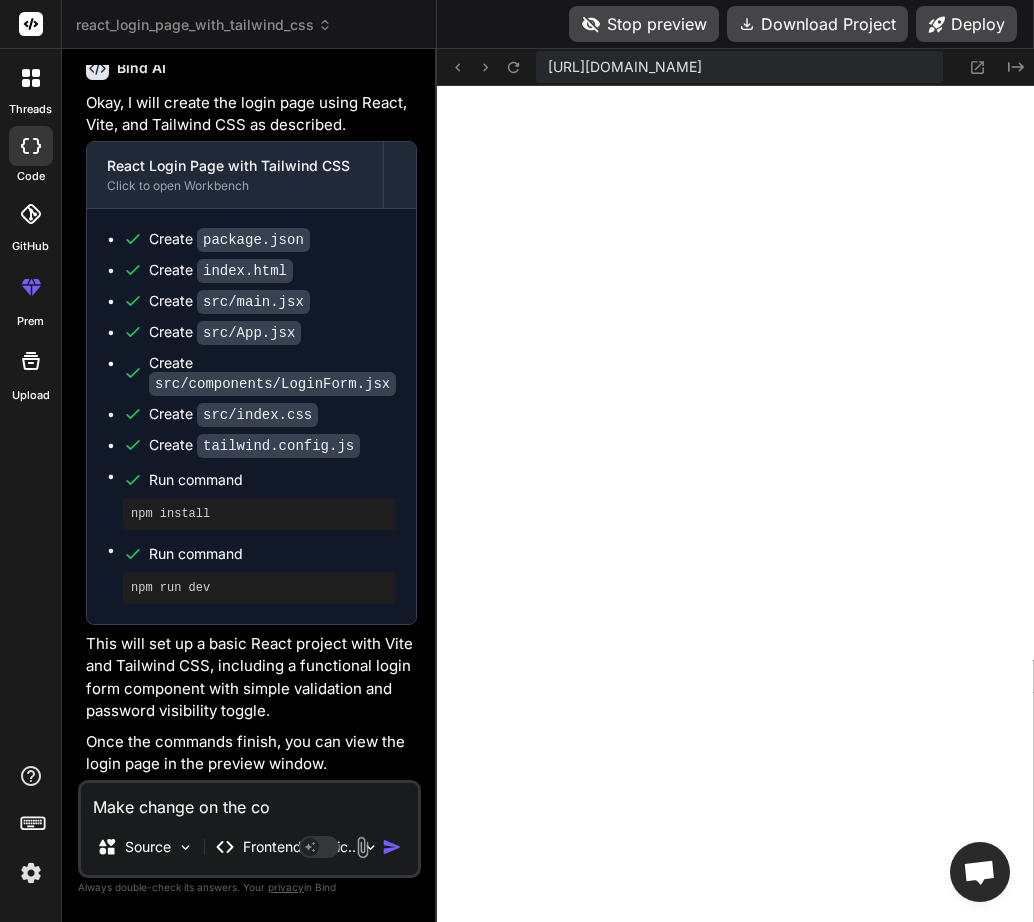 type on "x" 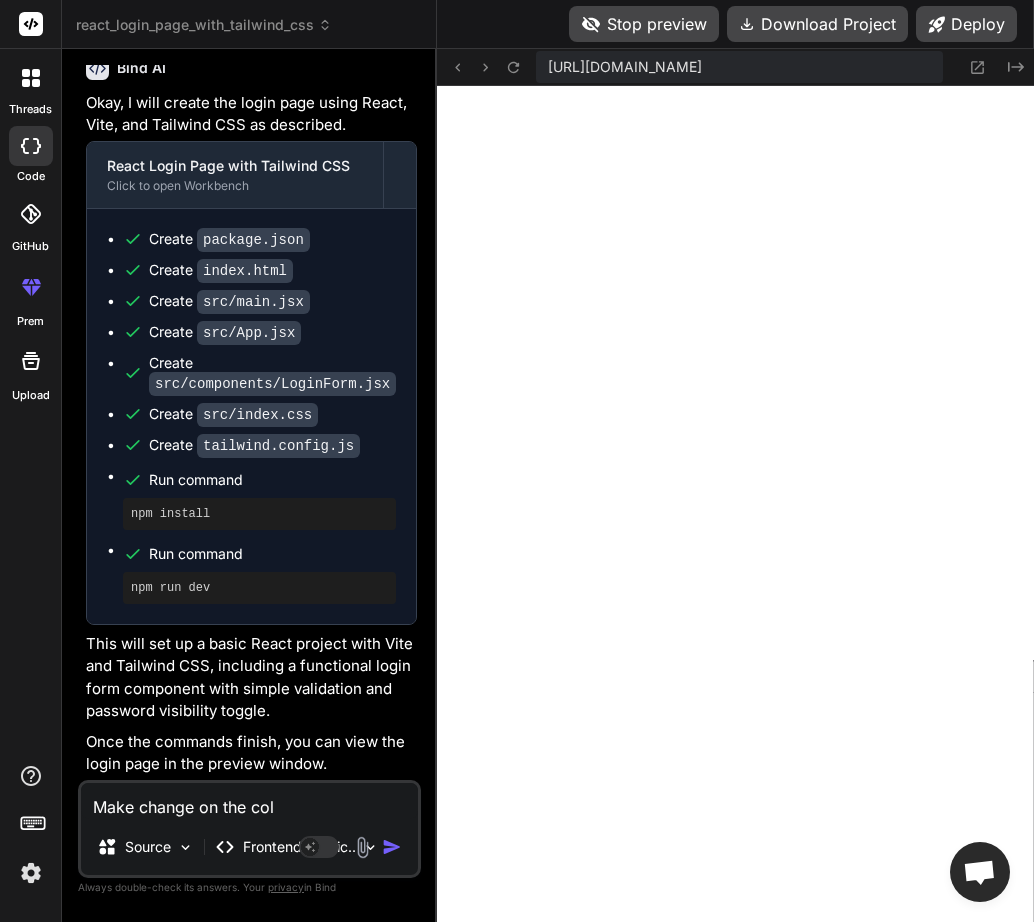 type on "Make change on the colu" 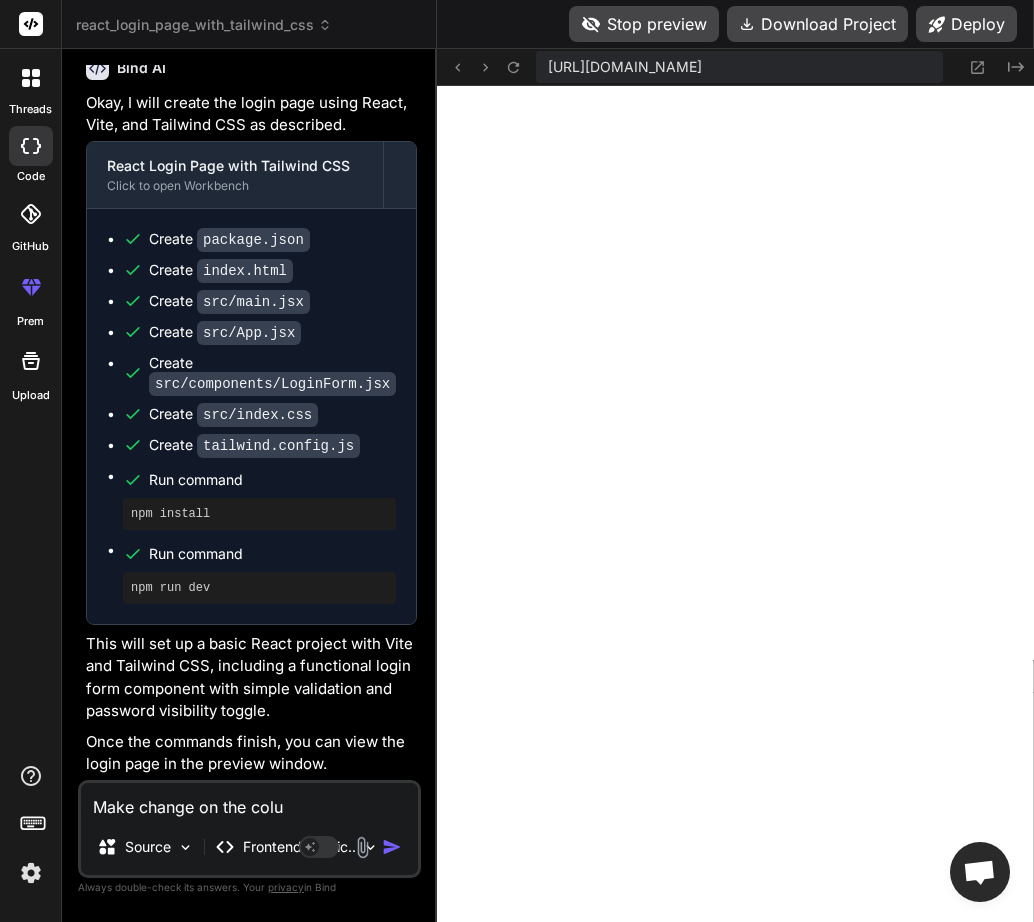 type on "Make change on the colur" 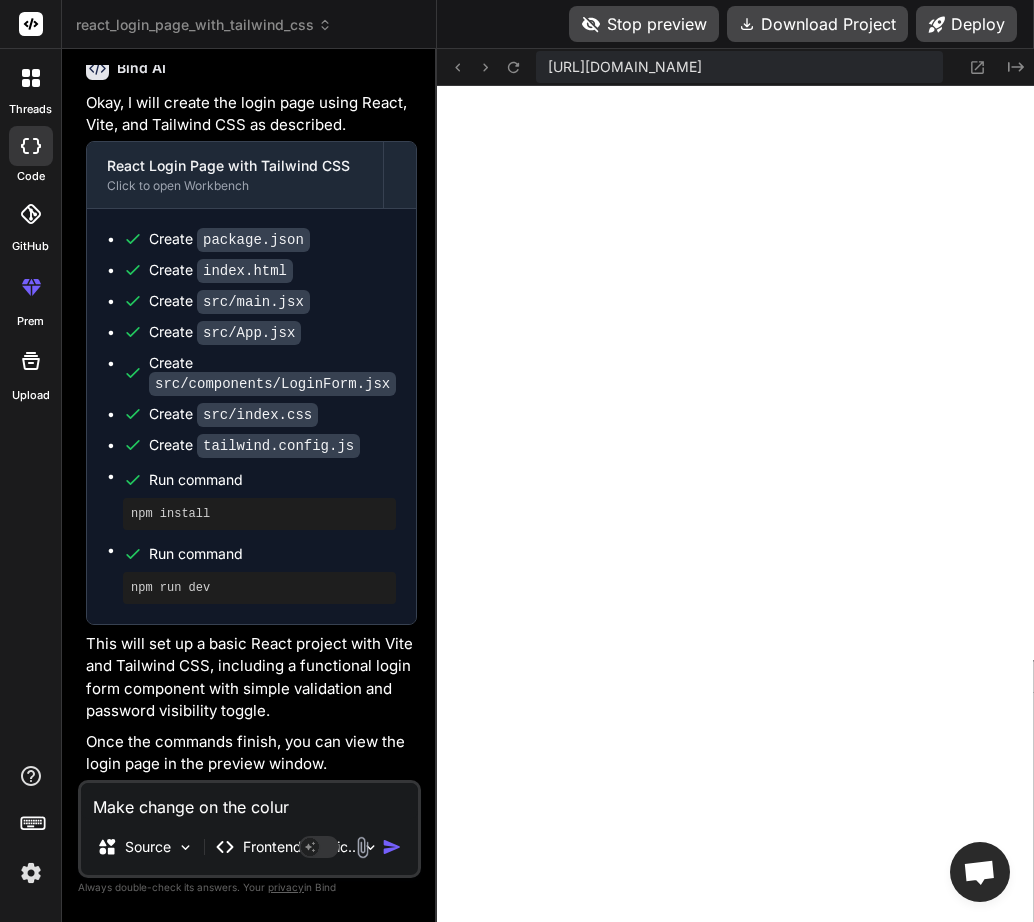 type on "Make change on the colur" 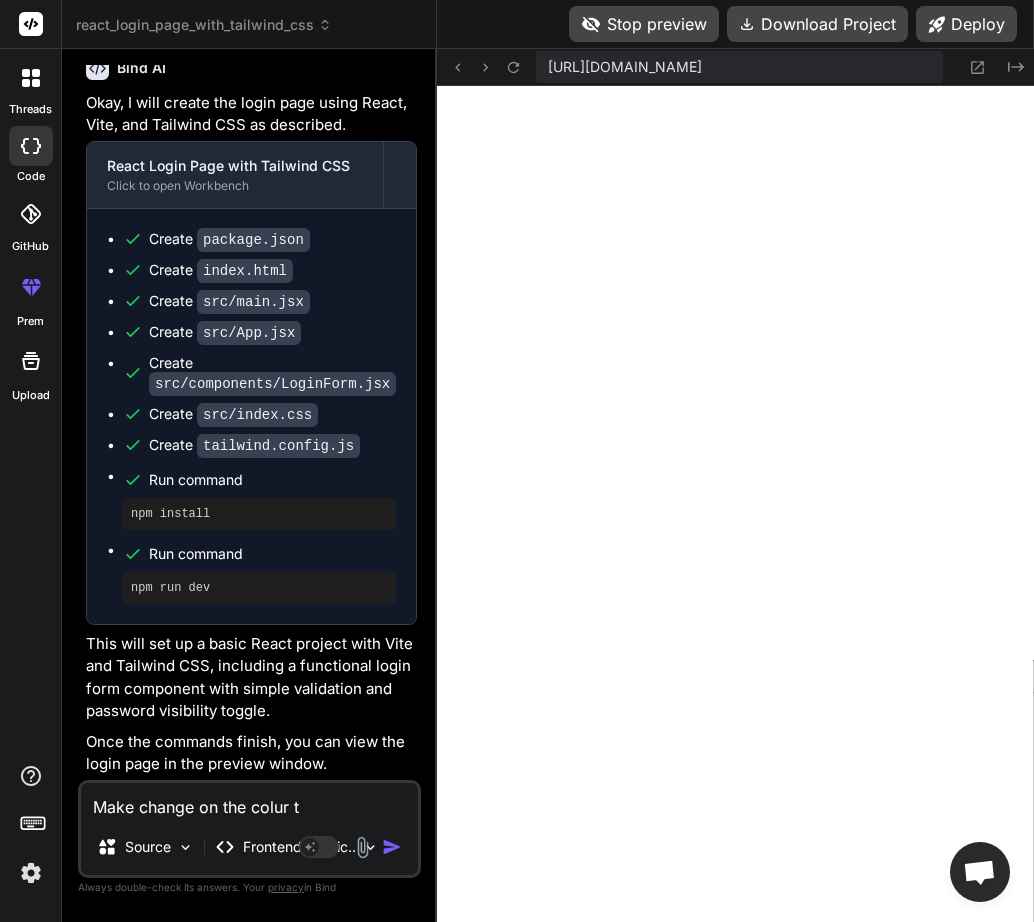 type on "Make change on the colur th" 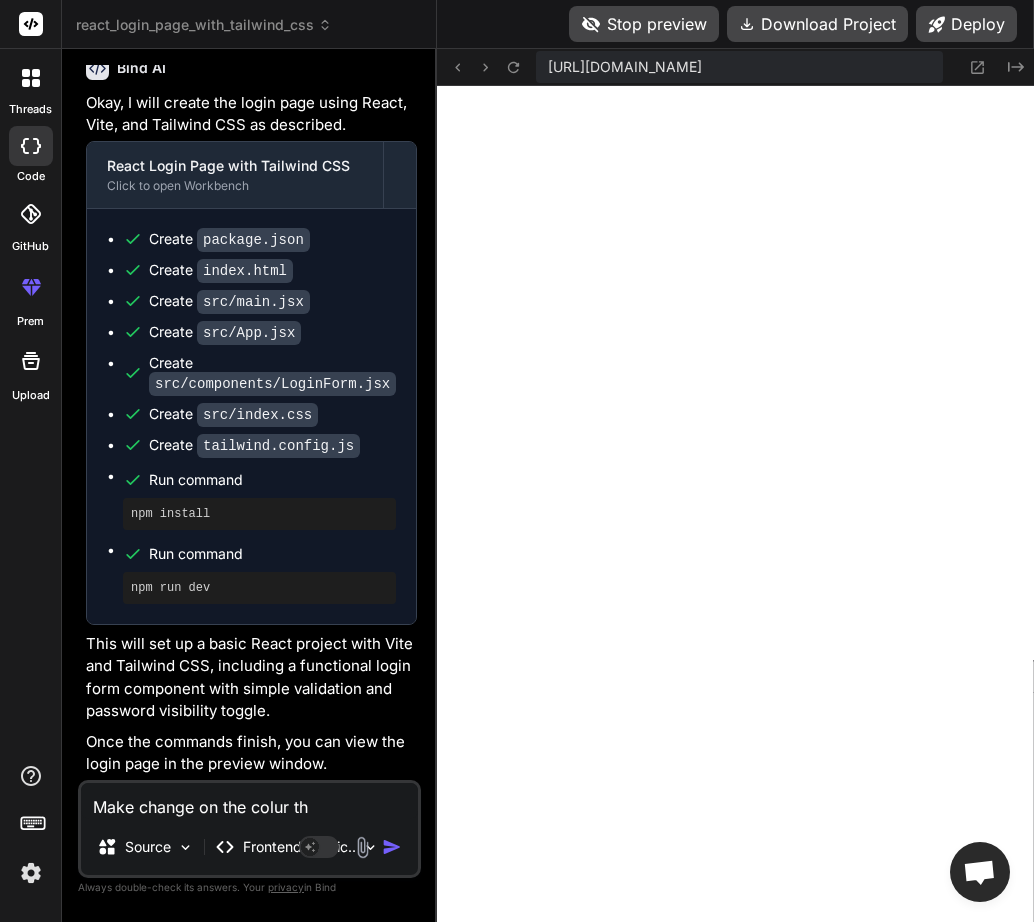 type on "Make change on the colur the" 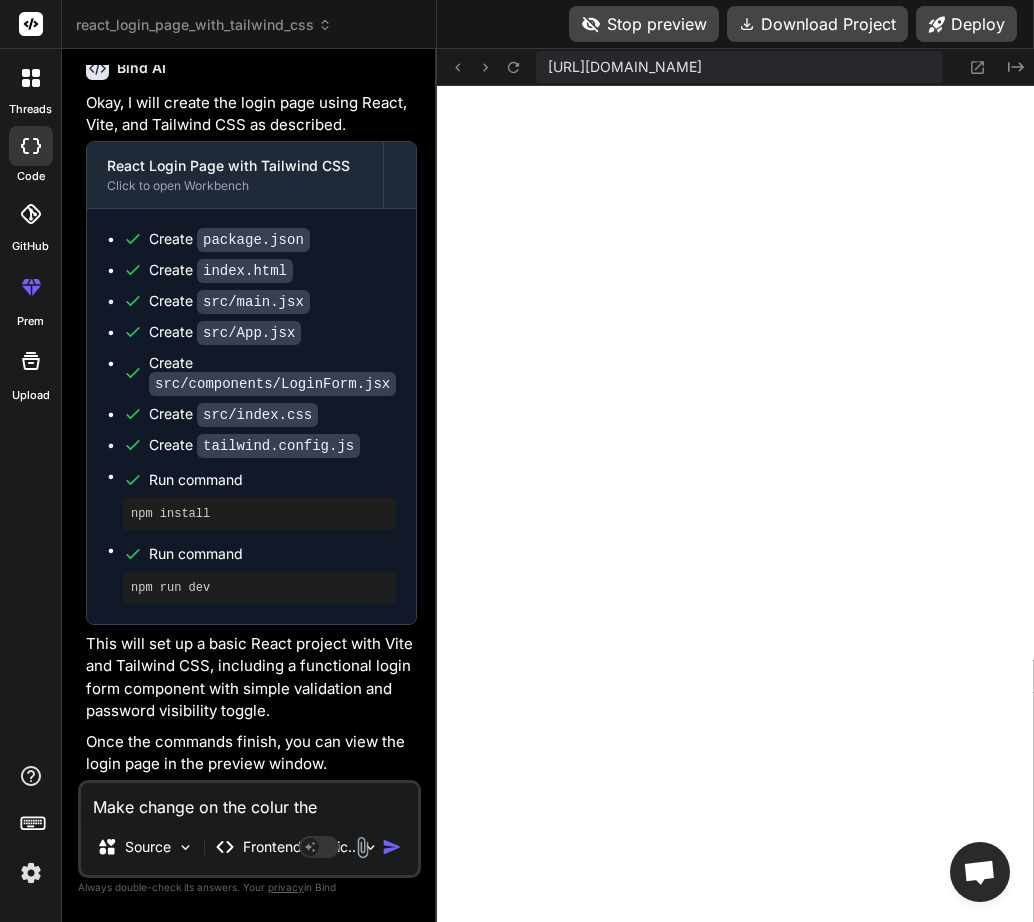 type on "Make change on the colur thes" 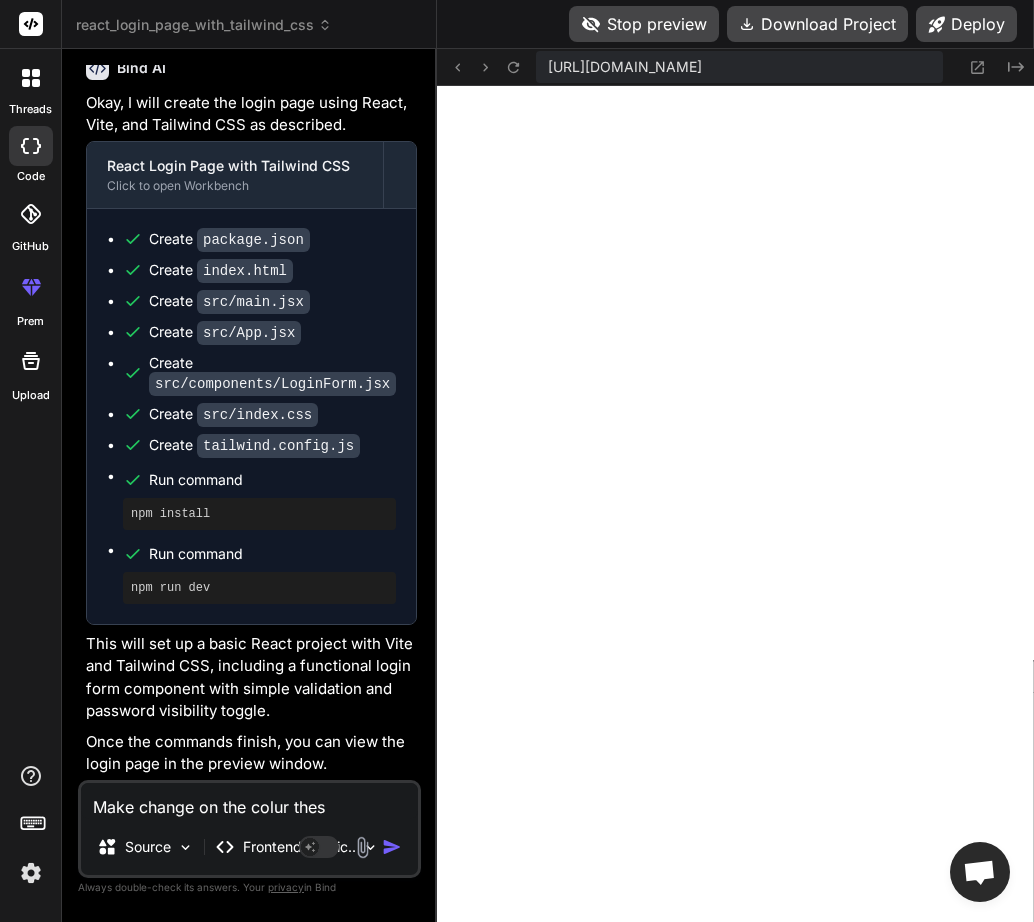type on "Make change on the colur the" 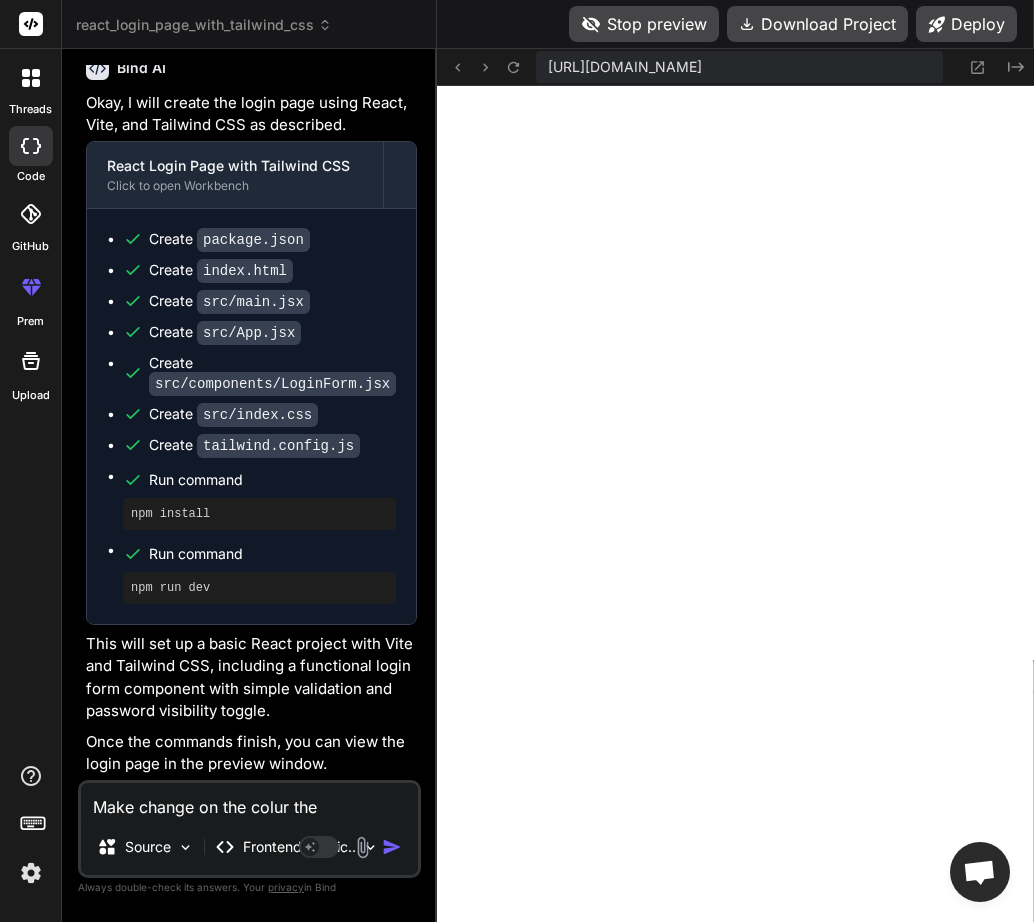 type on "Make change on the colur th" 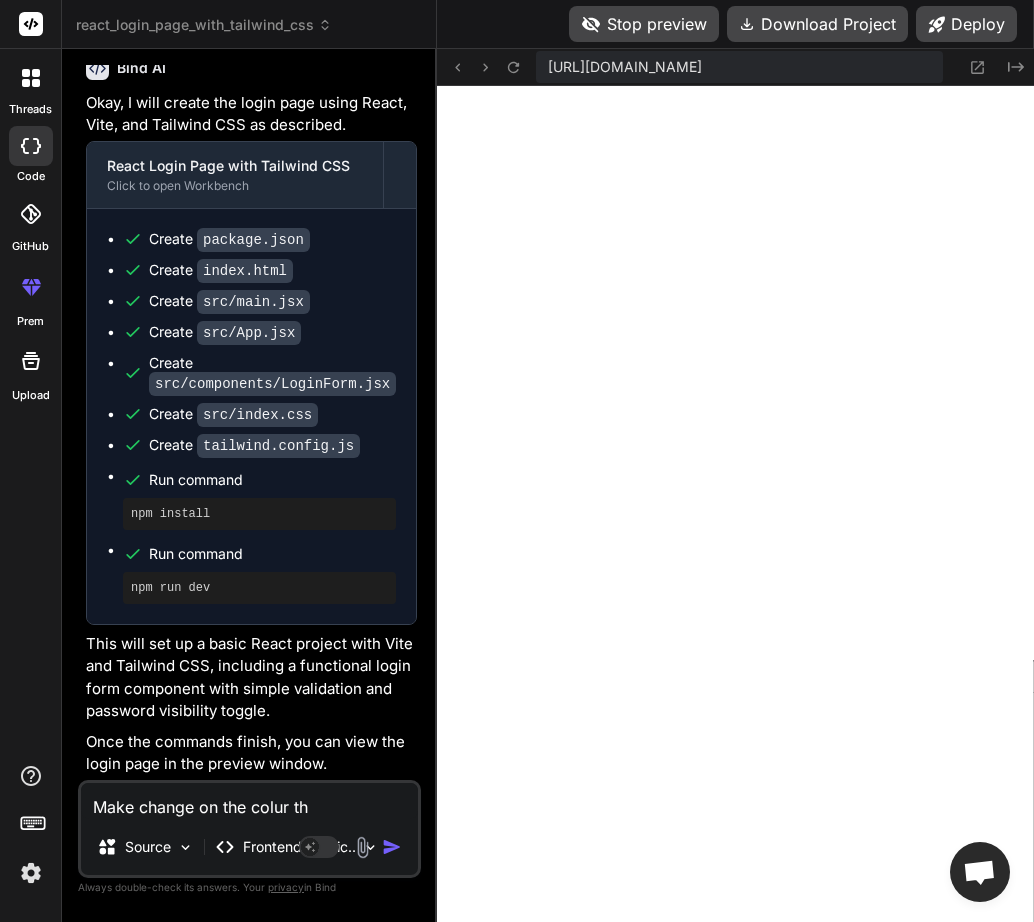 type on "Make change on the colur t" 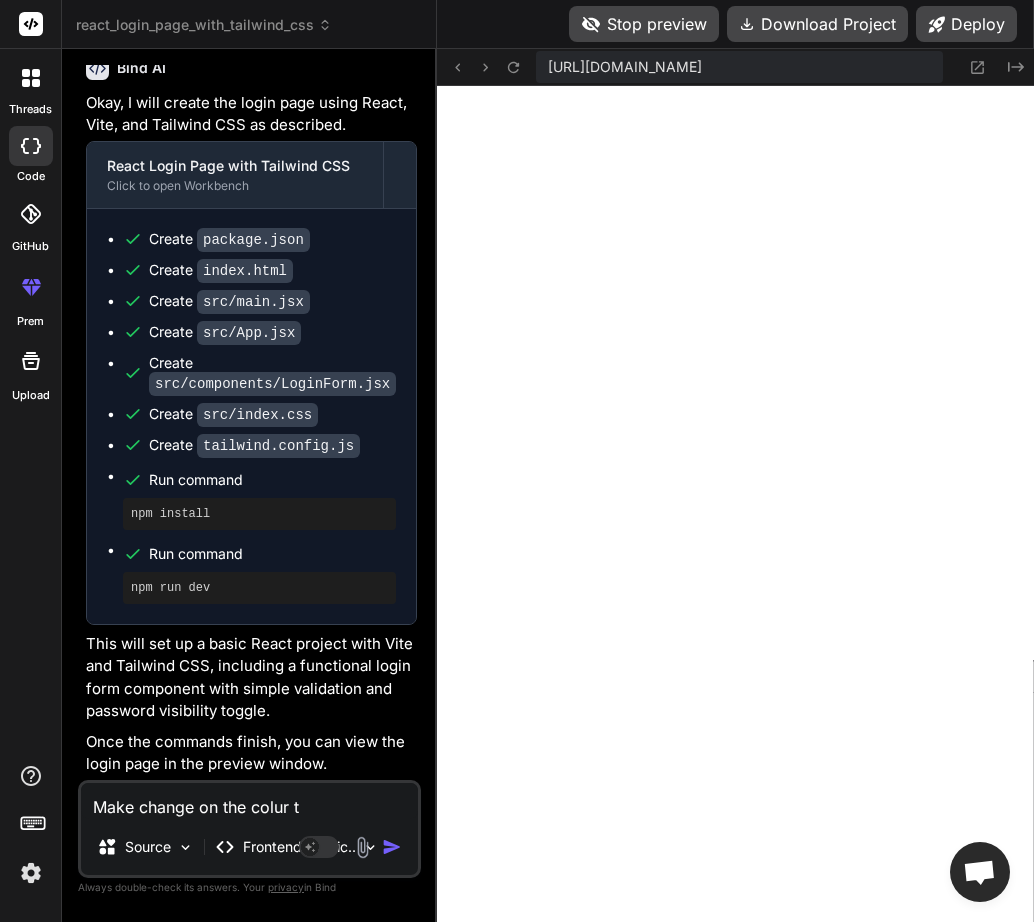type on "Make change on the colur" 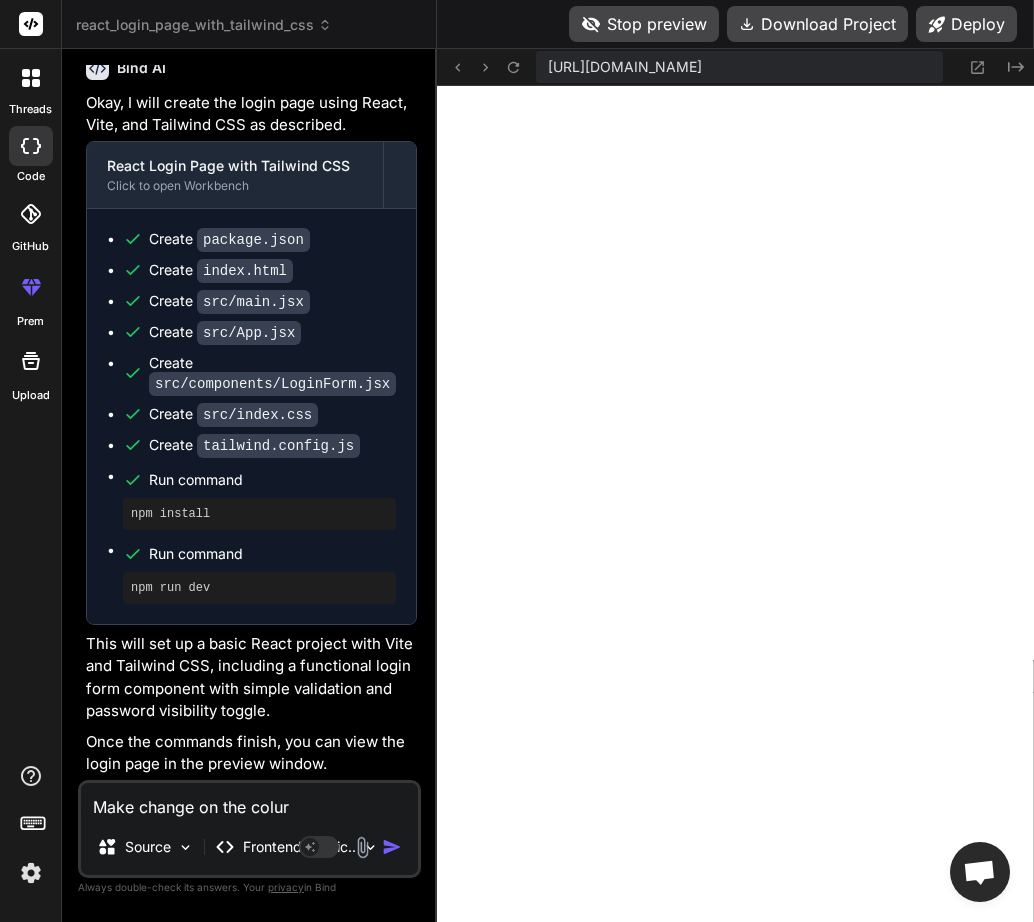 type on "Make change on the colur" 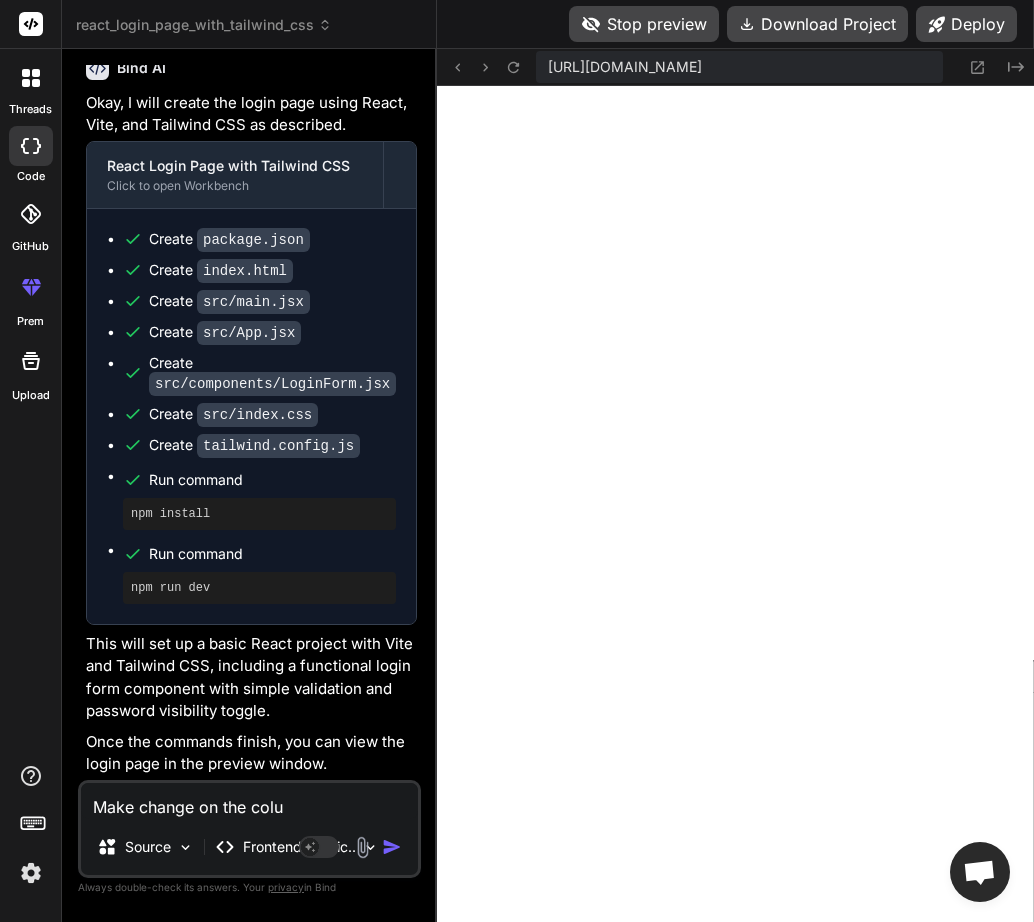 type on "Make change on the col" 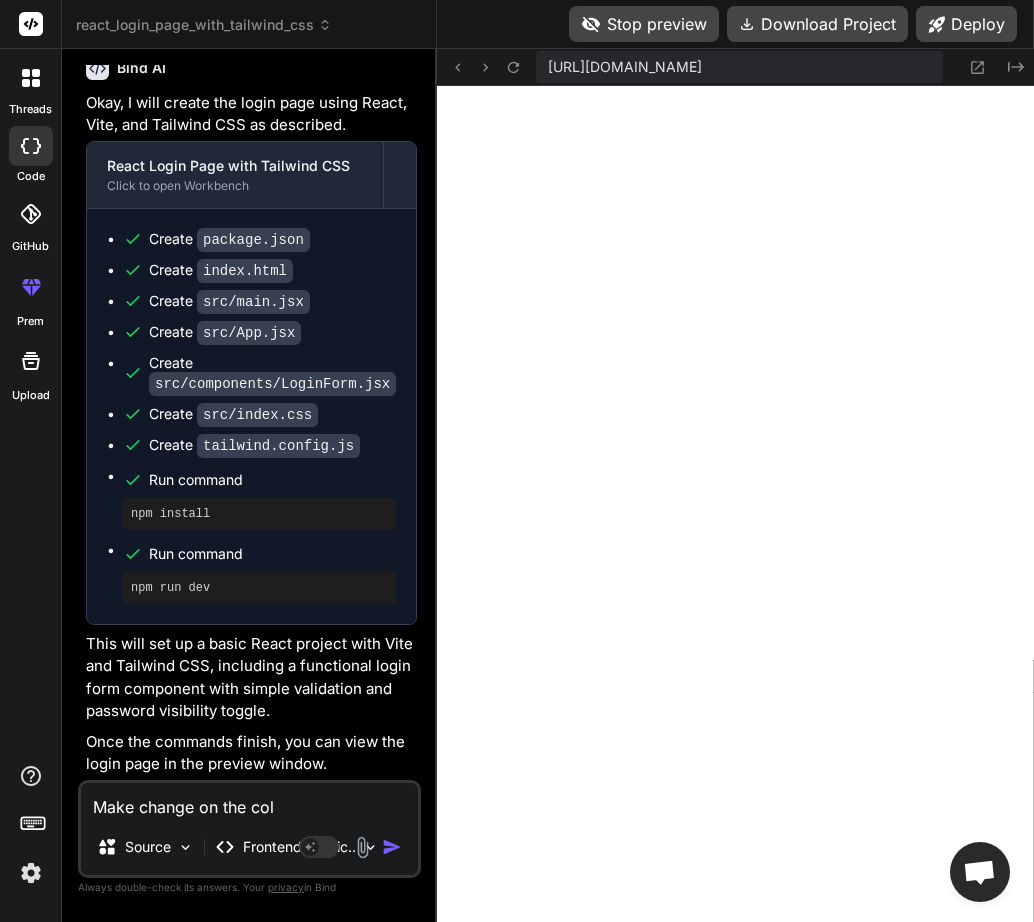 type on "x" 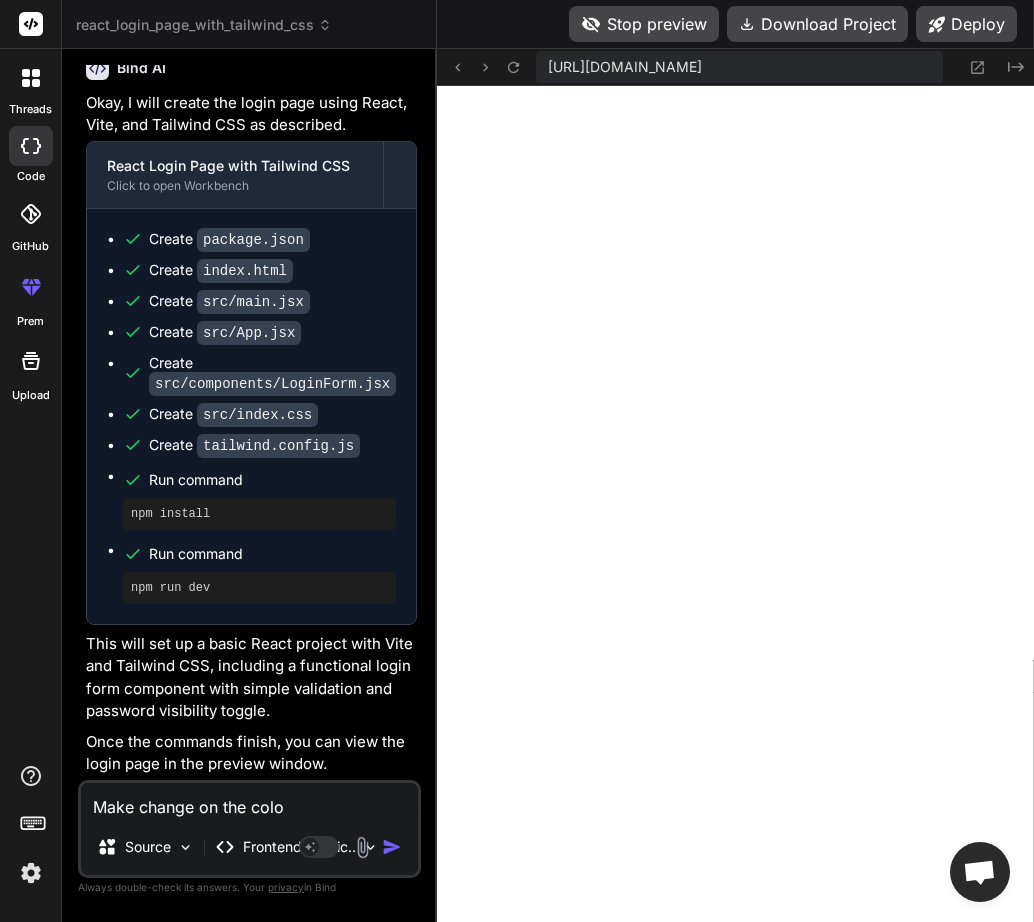 type on "Make change on the colou" 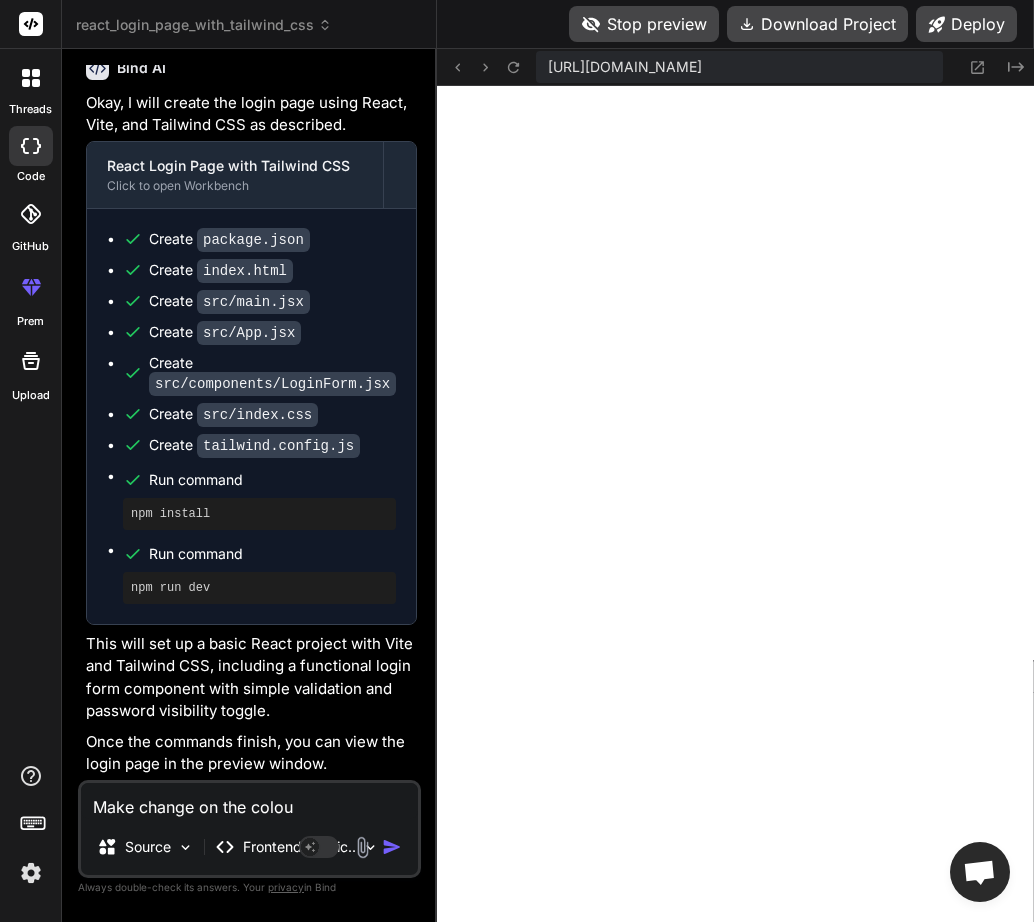 type on "x" 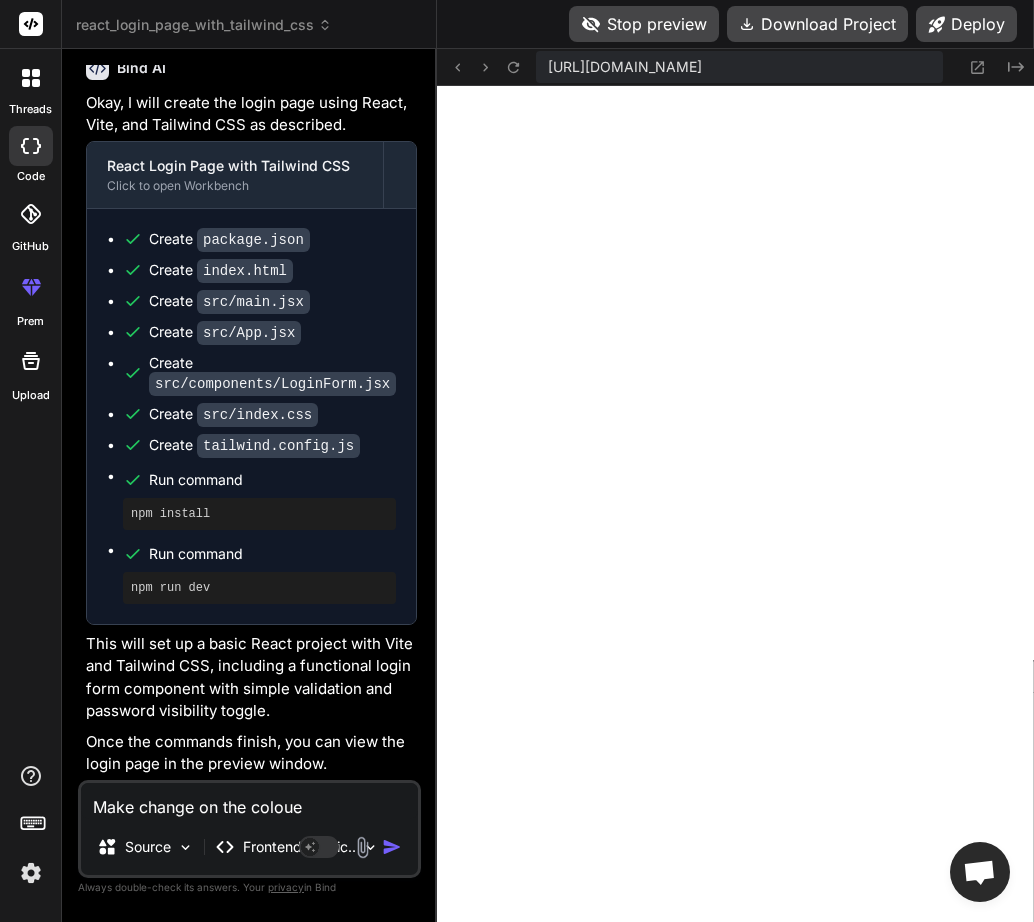 type on "Make change on the colouer" 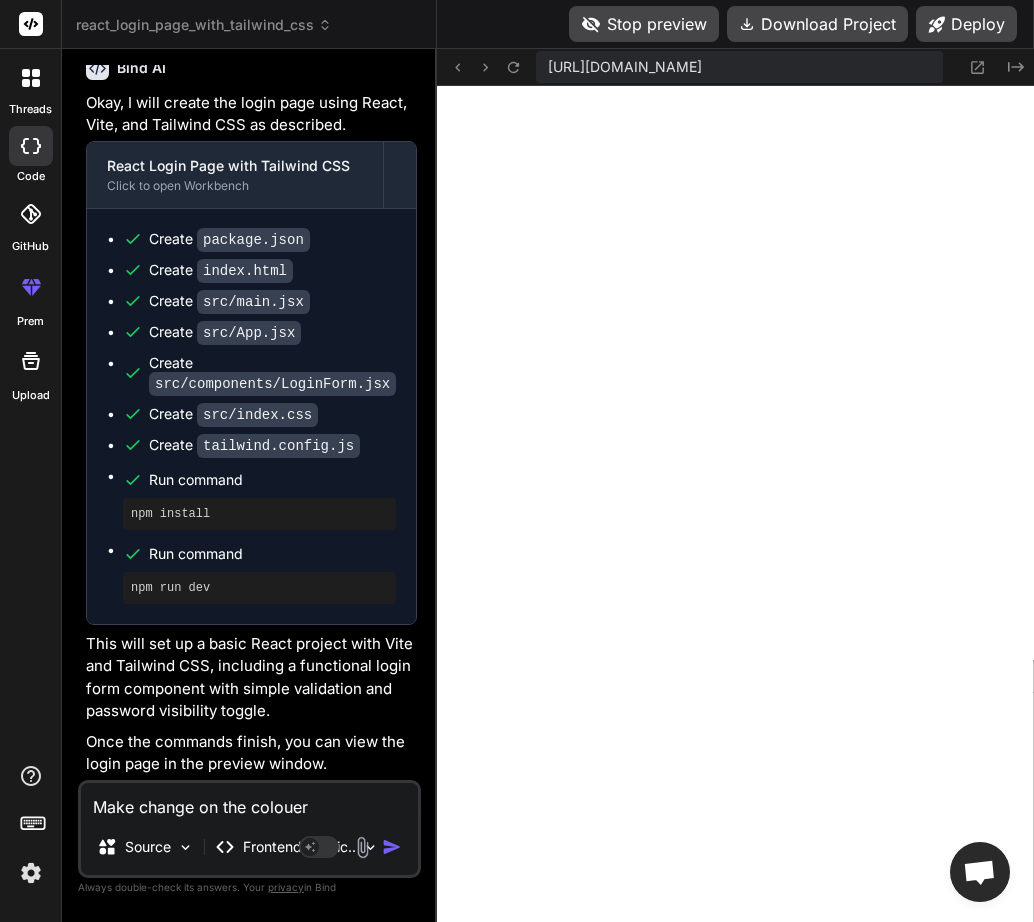 type on "Make change on the colouer" 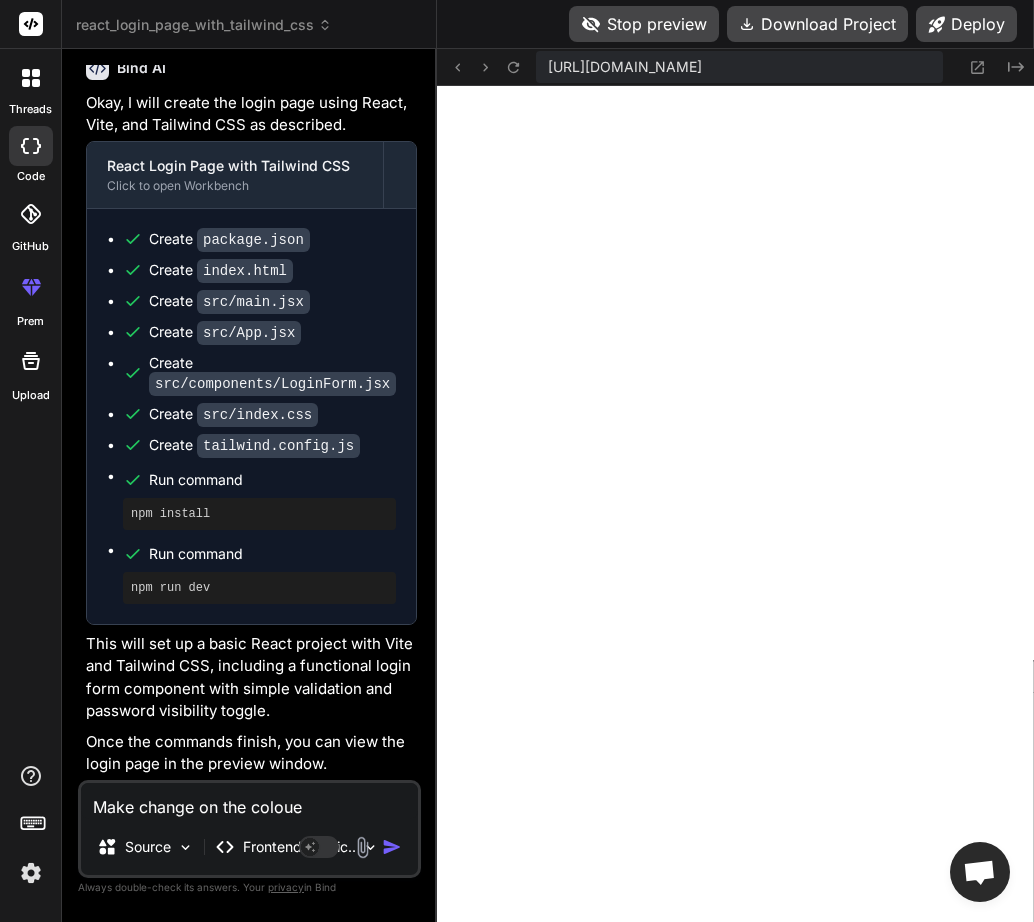 type on "Make change on the colou" 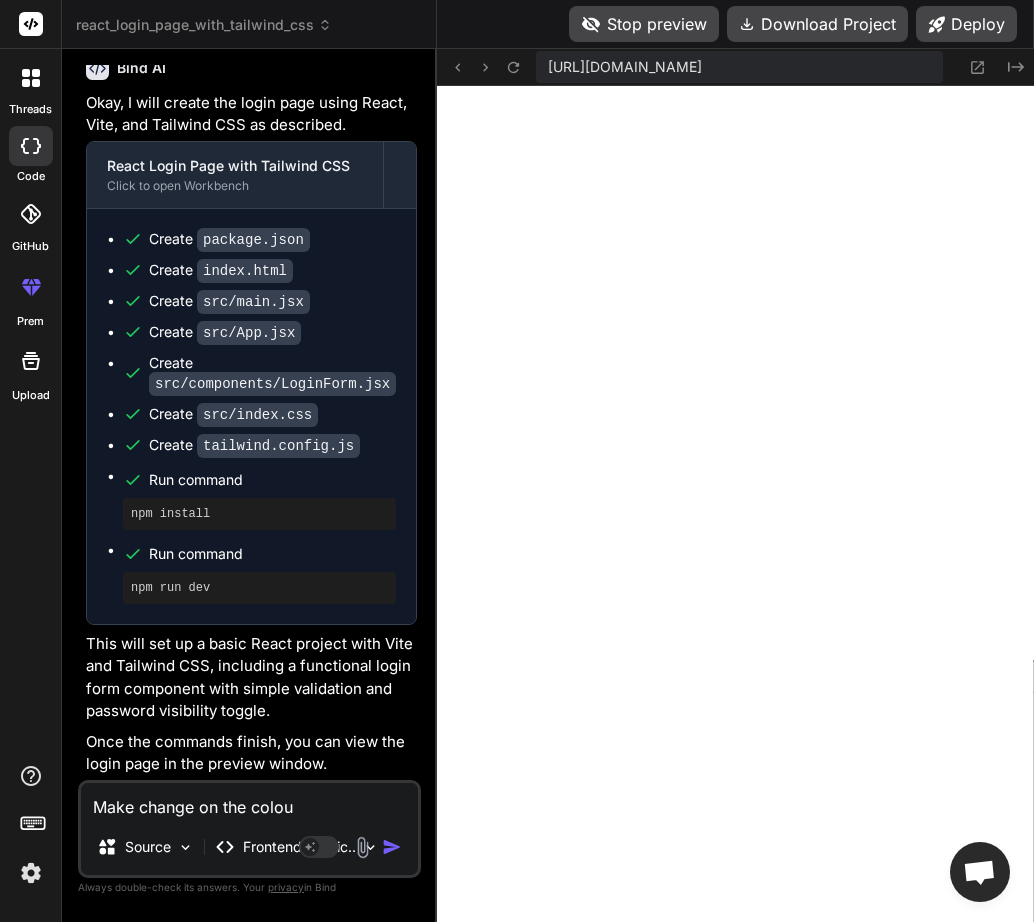 type on "Make change on the colour" 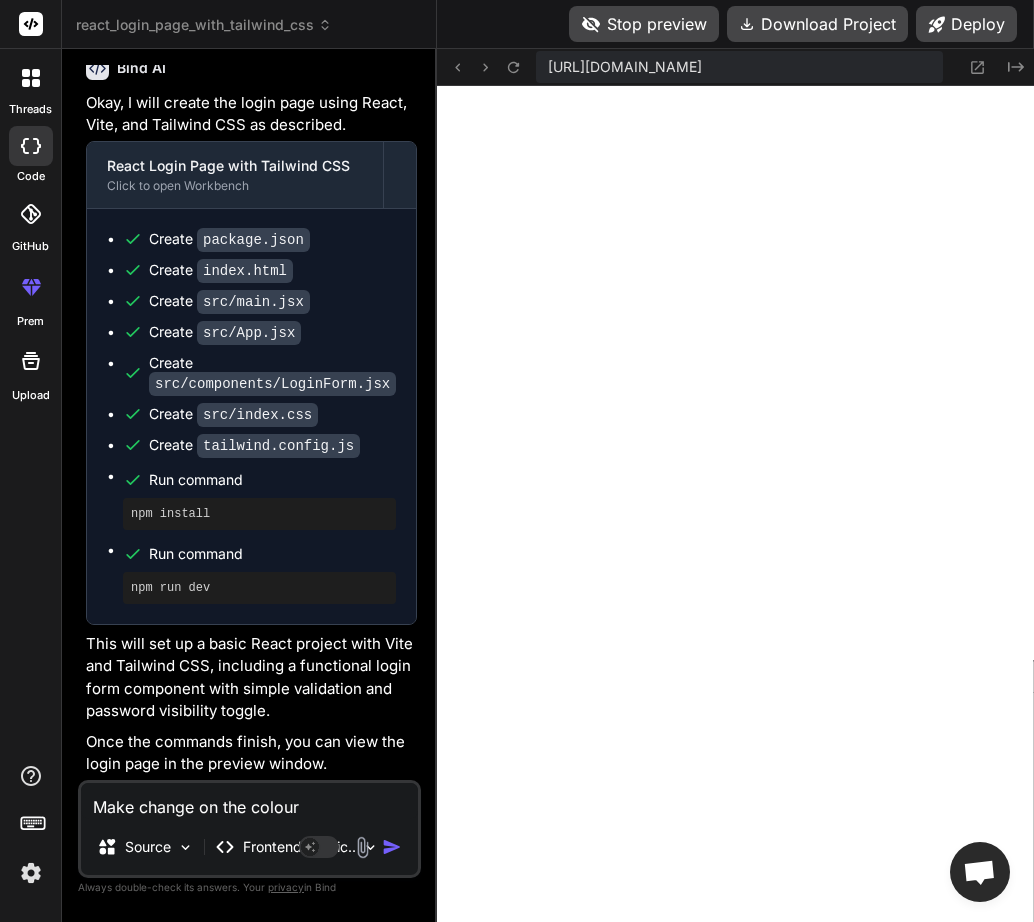 type on "x" 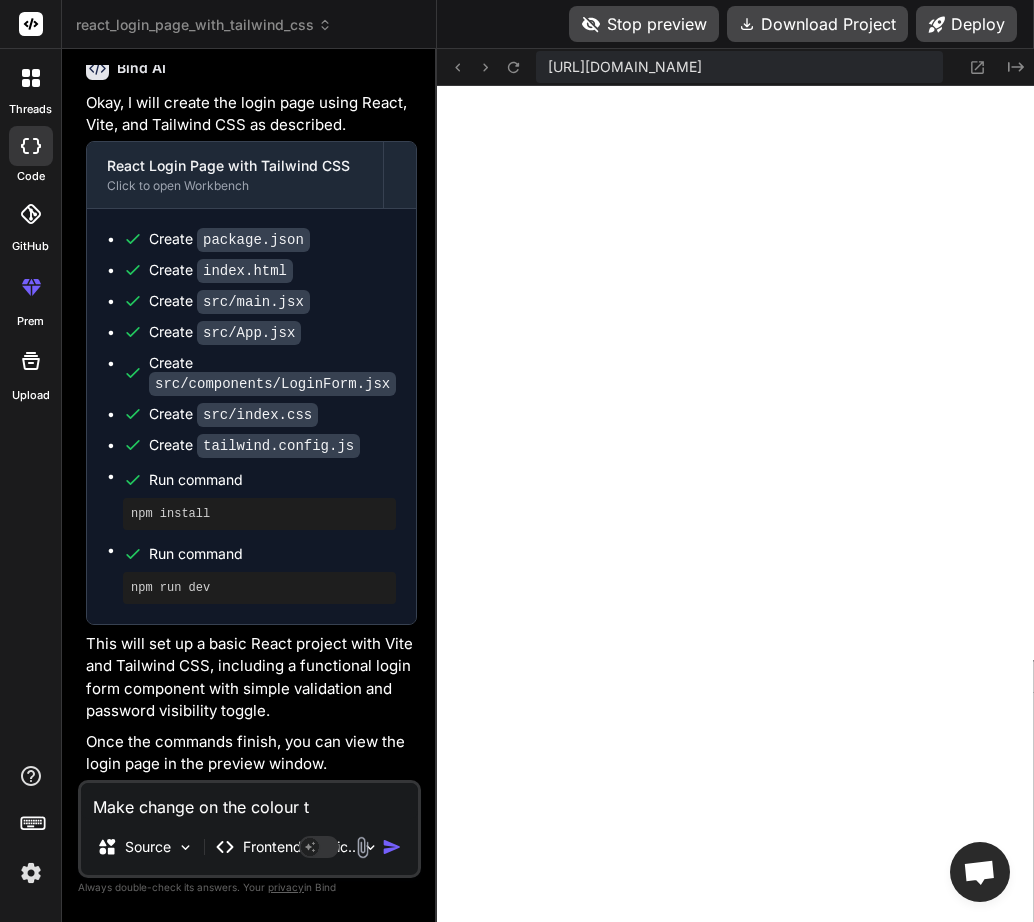 type on "Make change on the colour te" 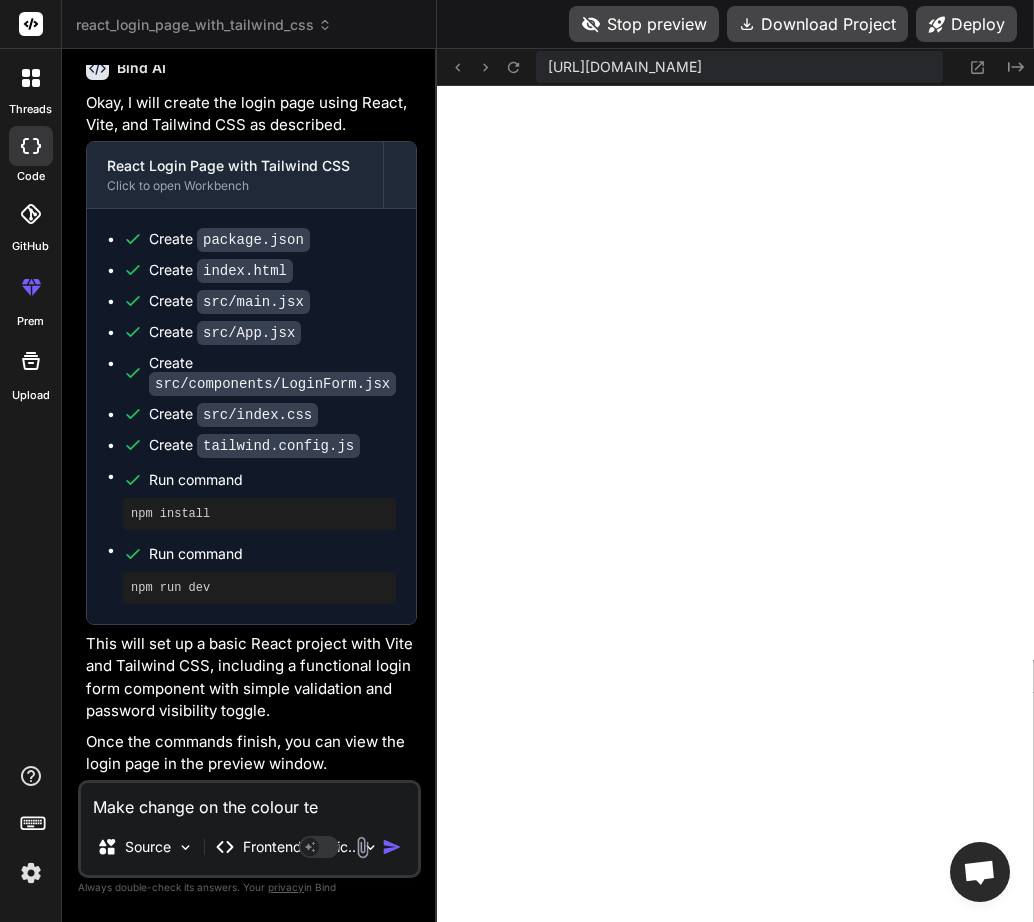 type on "Make change on the colour t" 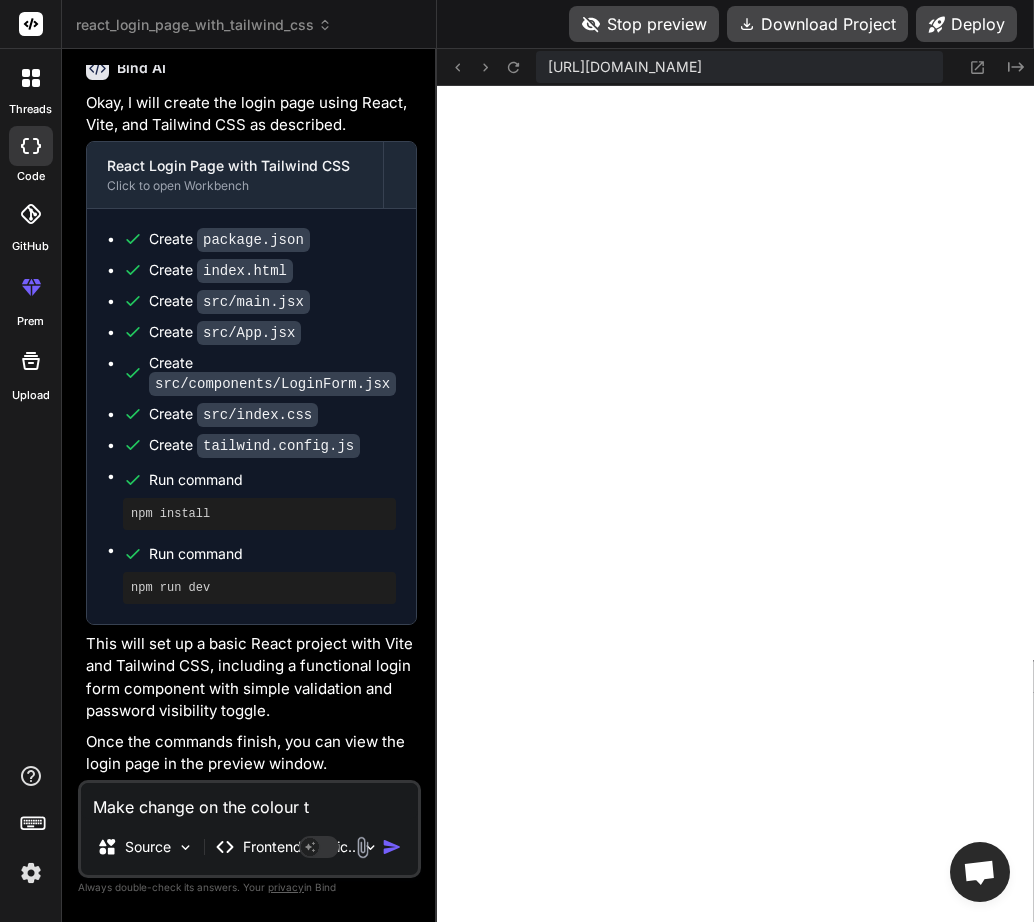 type on "Make change on the colour" 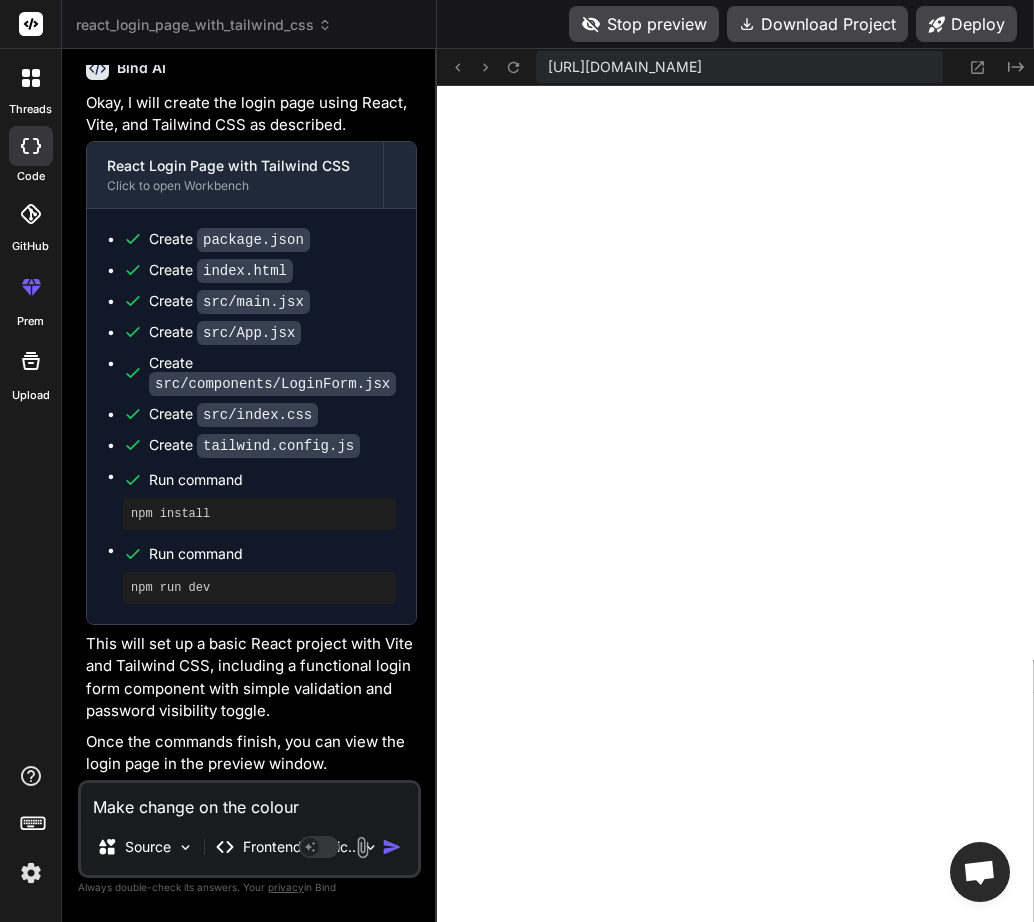 type on "Make change on the colour" 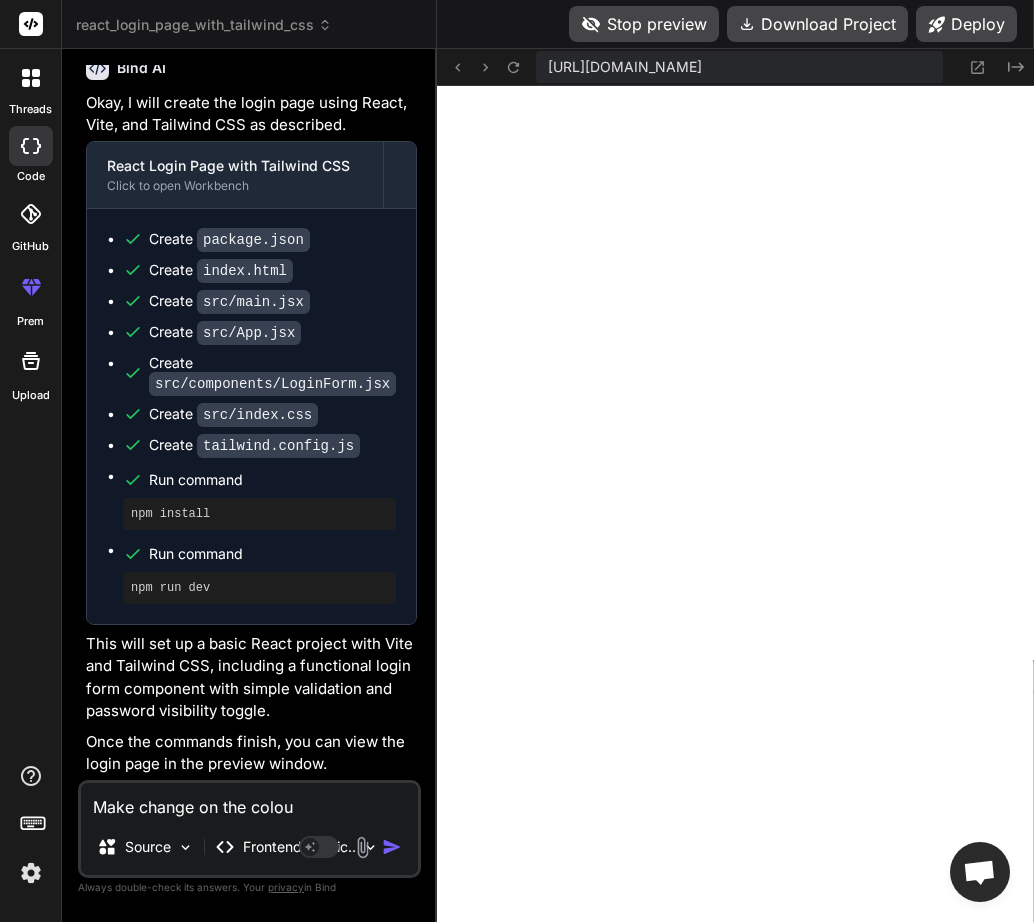 type on "Make change on the colo" 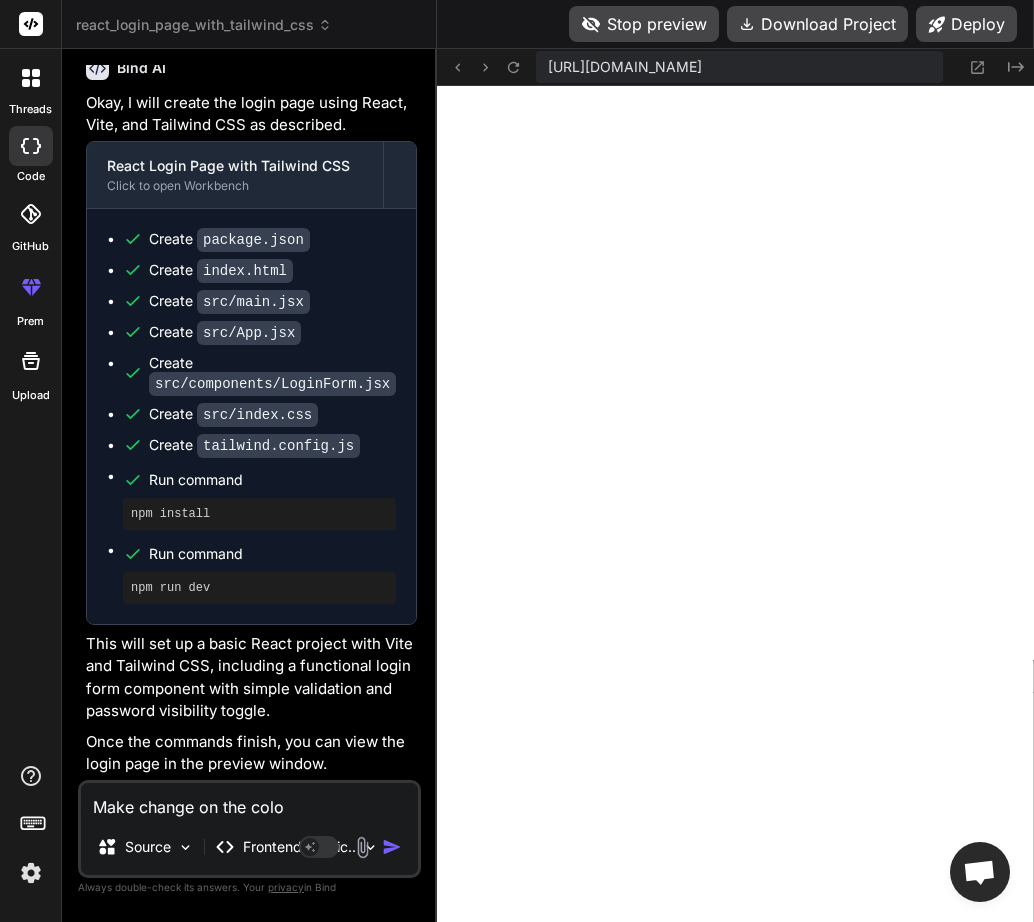 type on "Make change on the col" 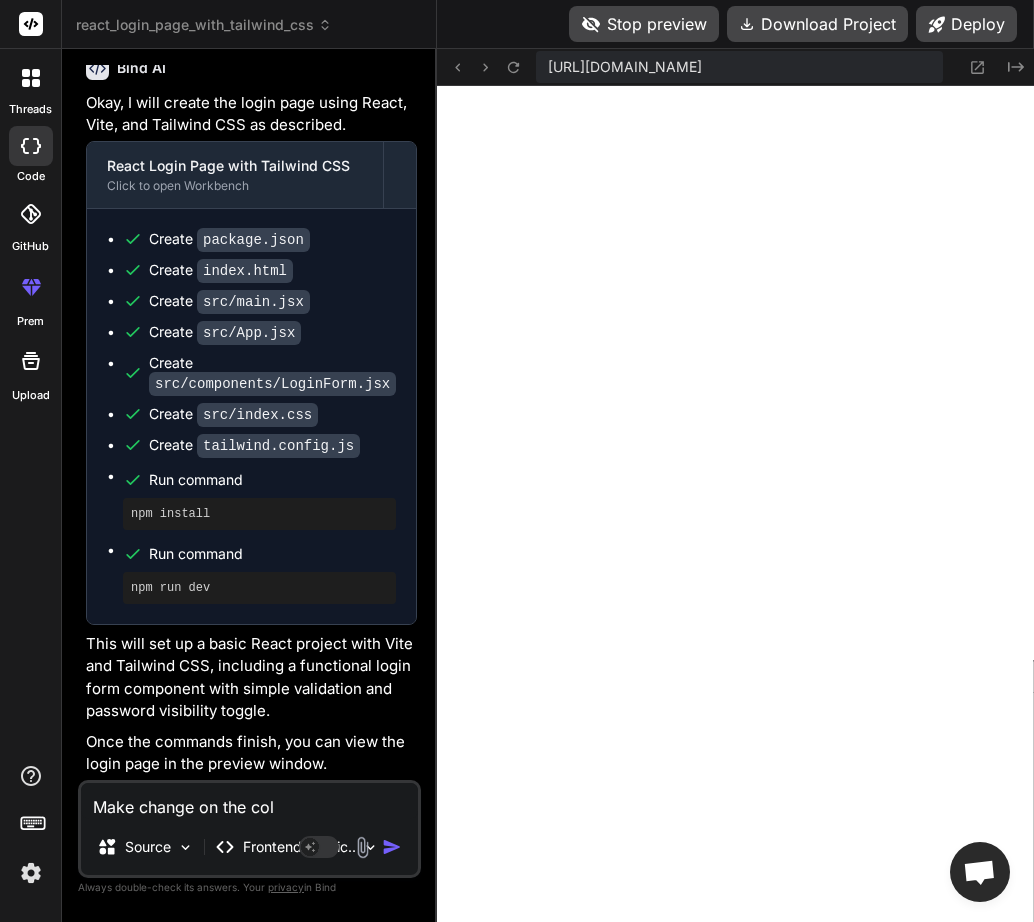 type on "Make change on the co" 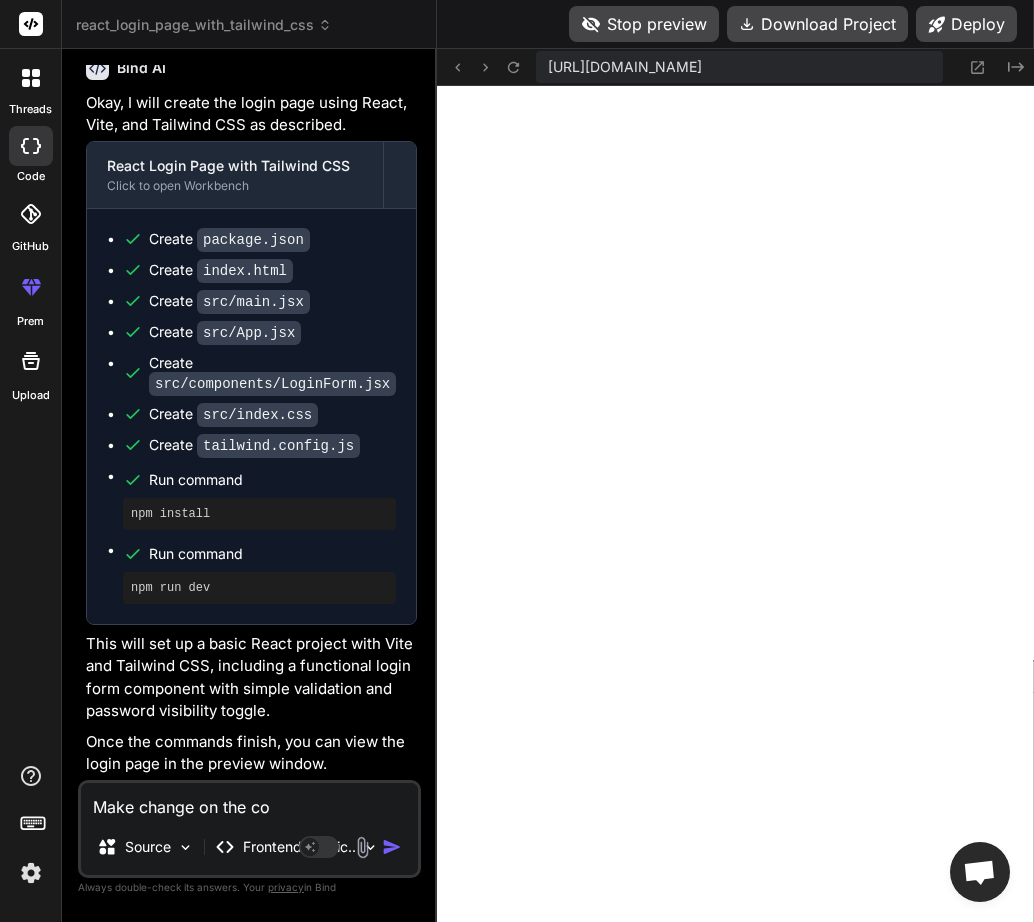 type on "Make change on the c" 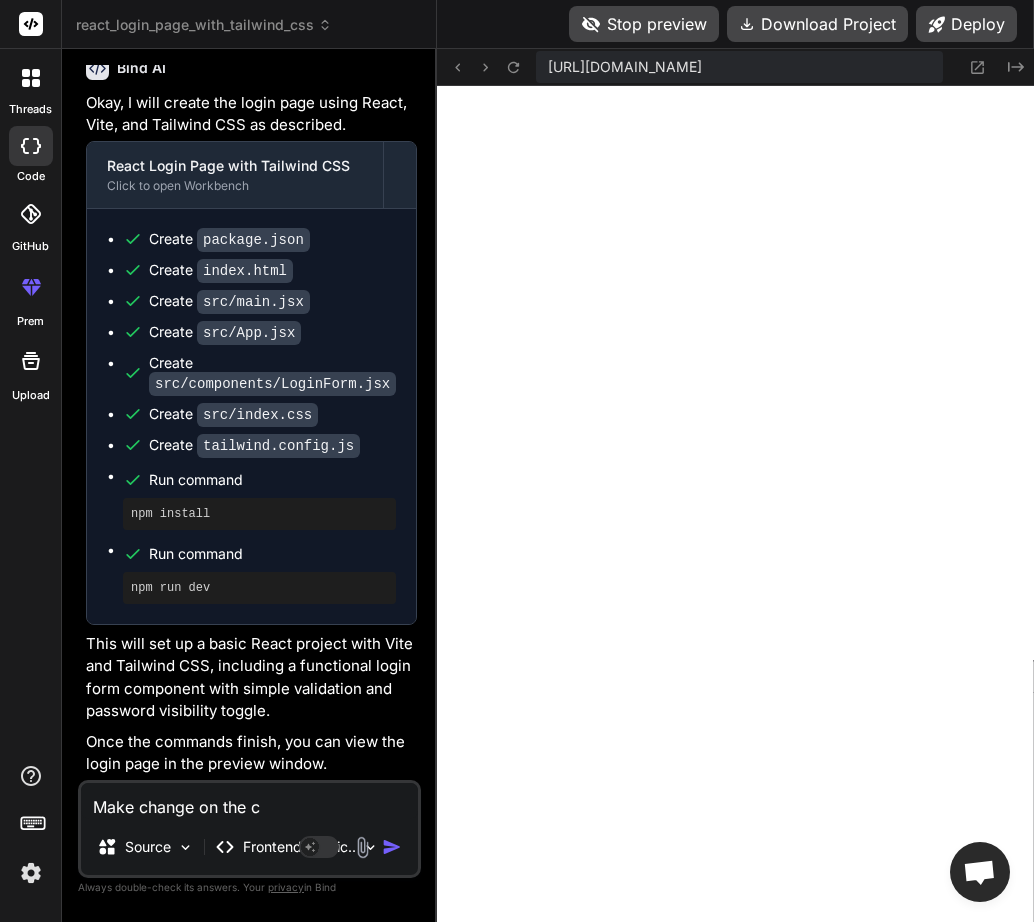 type on "Make change on the" 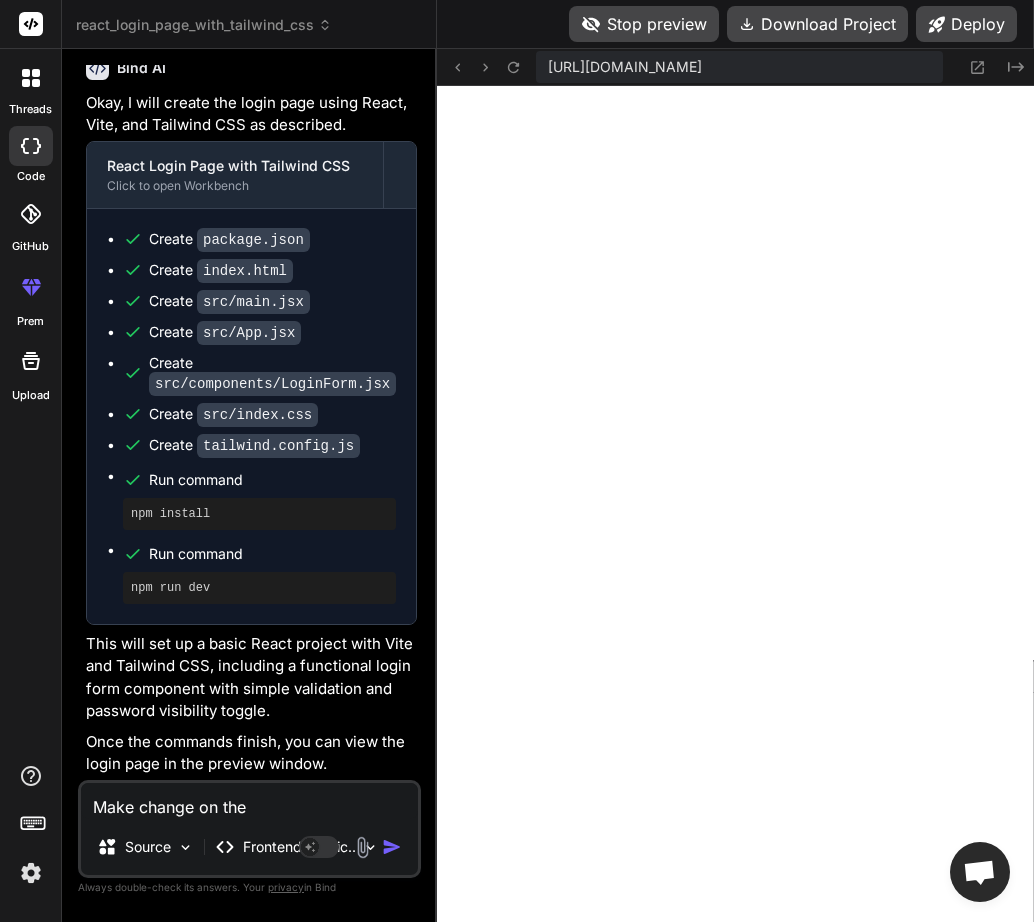type on "Make change on the C" 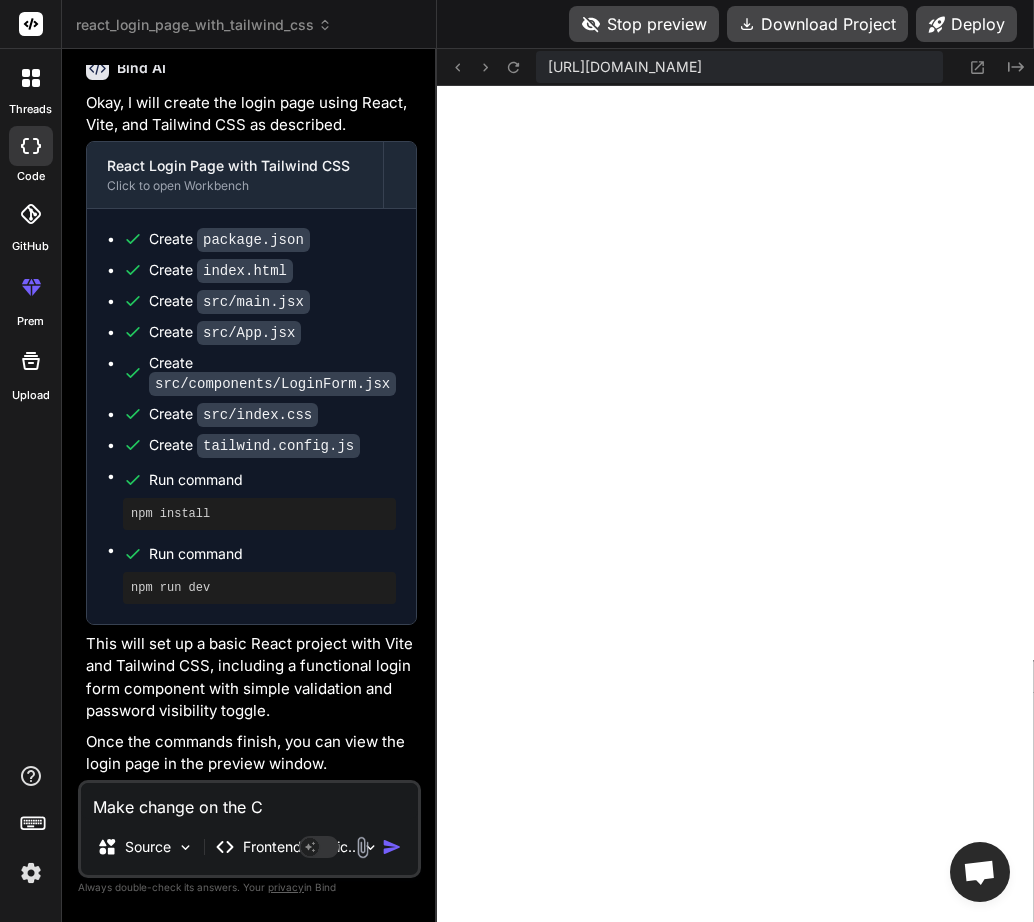 type on "Make change on the Cl" 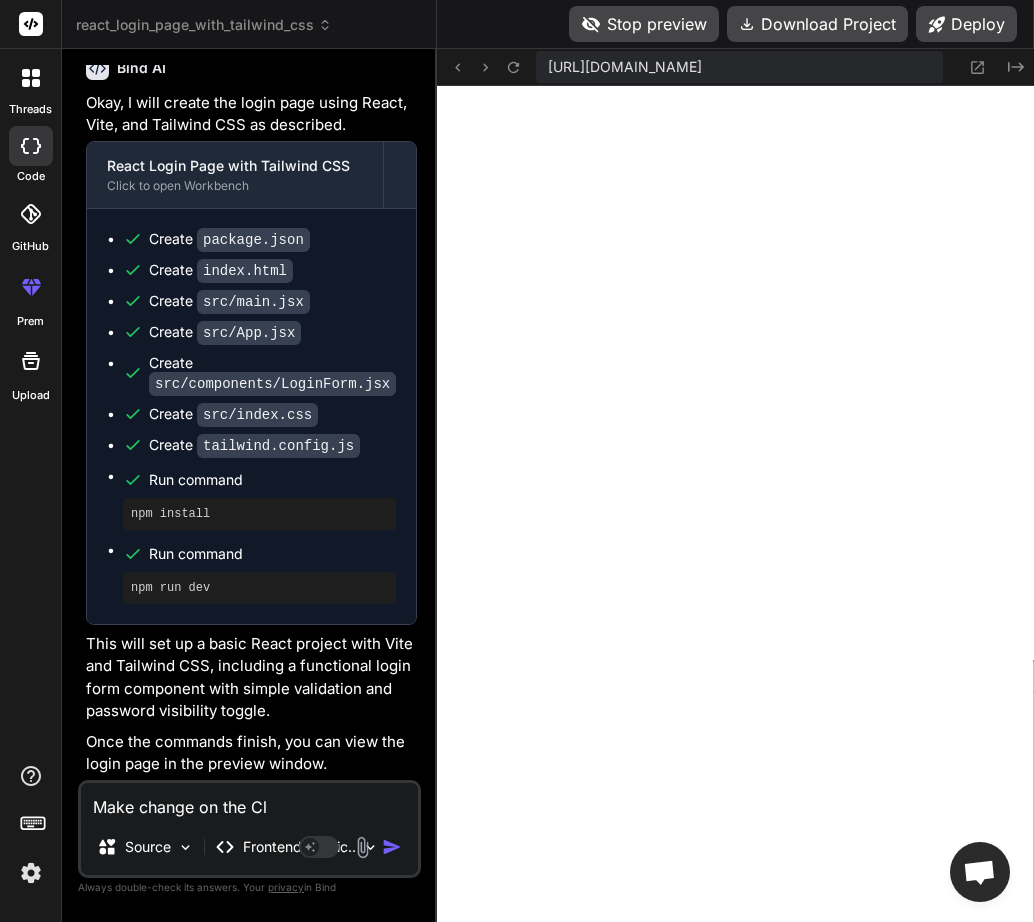type on "Make change on the Clo" 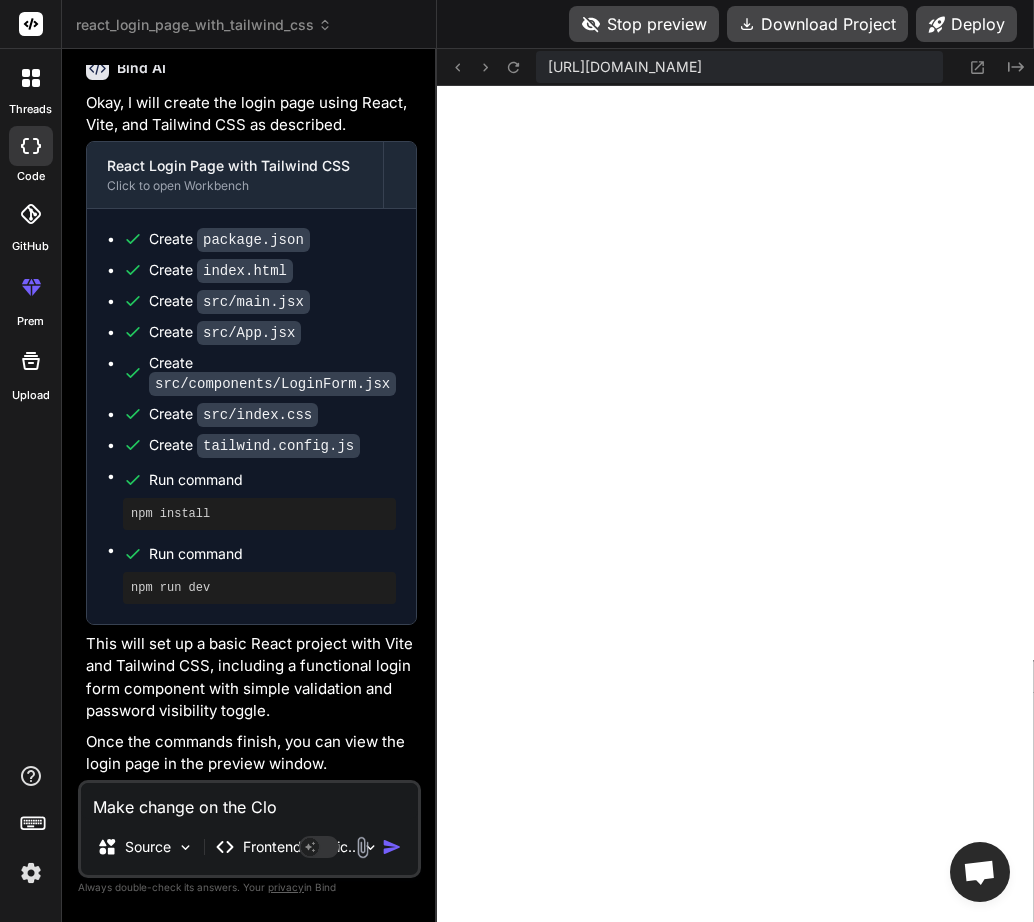 type on "Make change on the Clou" 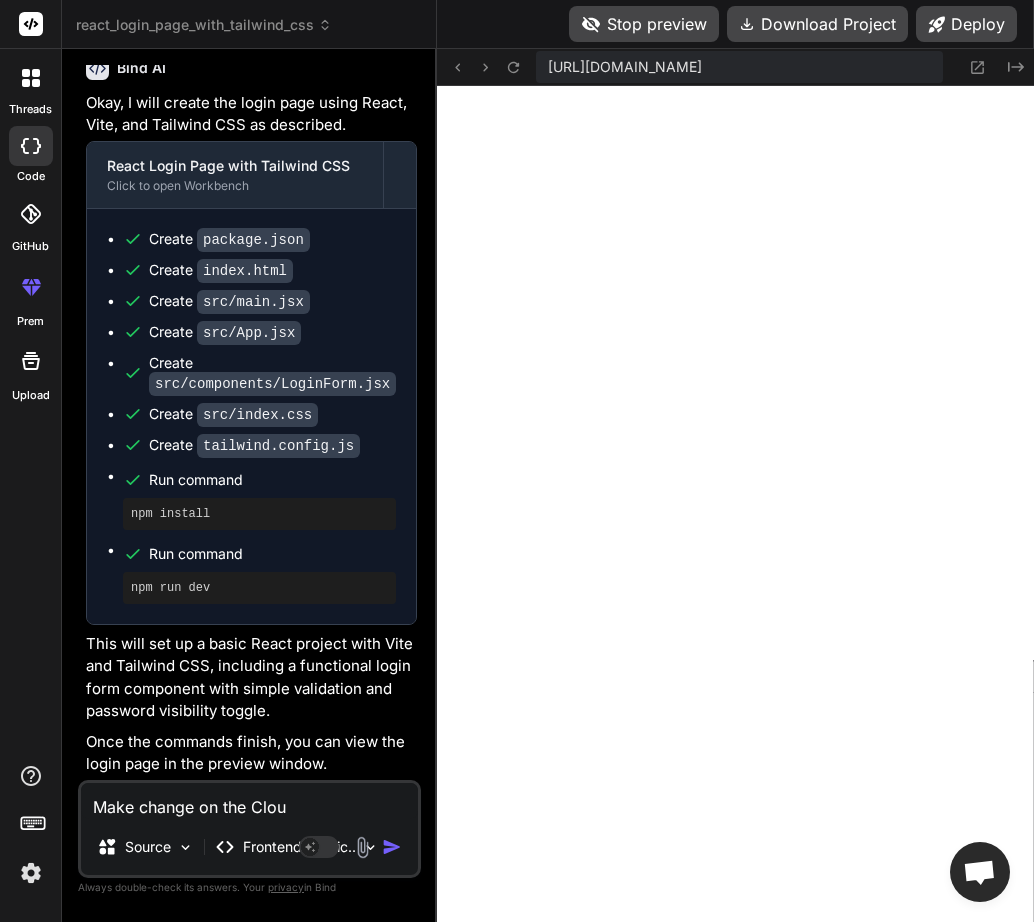 type on "Make change on the Clou" 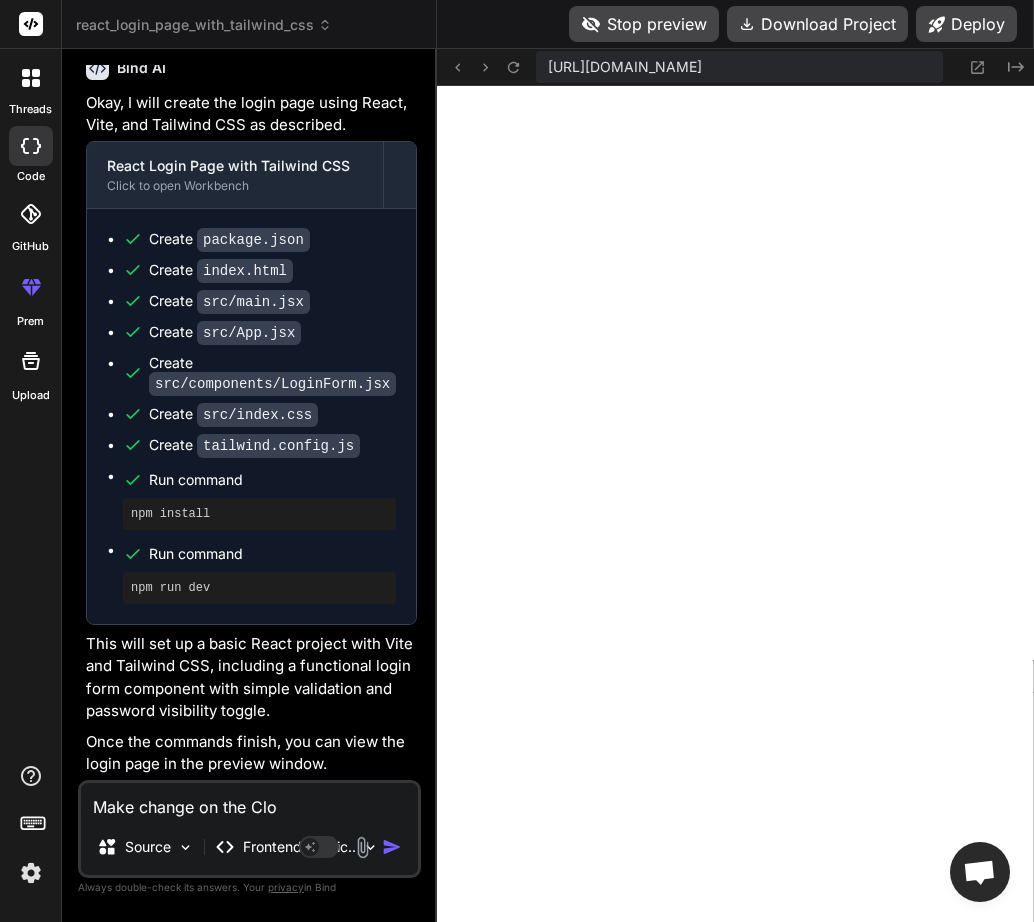 type on "x" 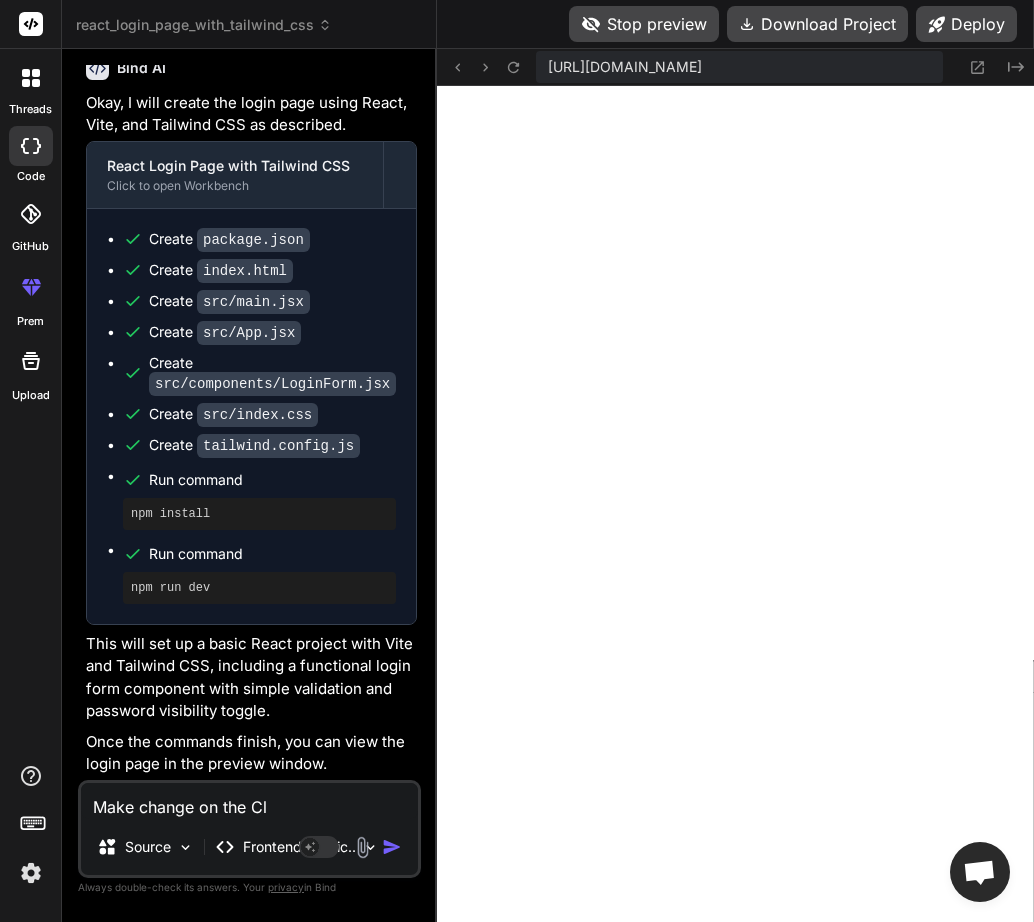 type on "Make change on the C" 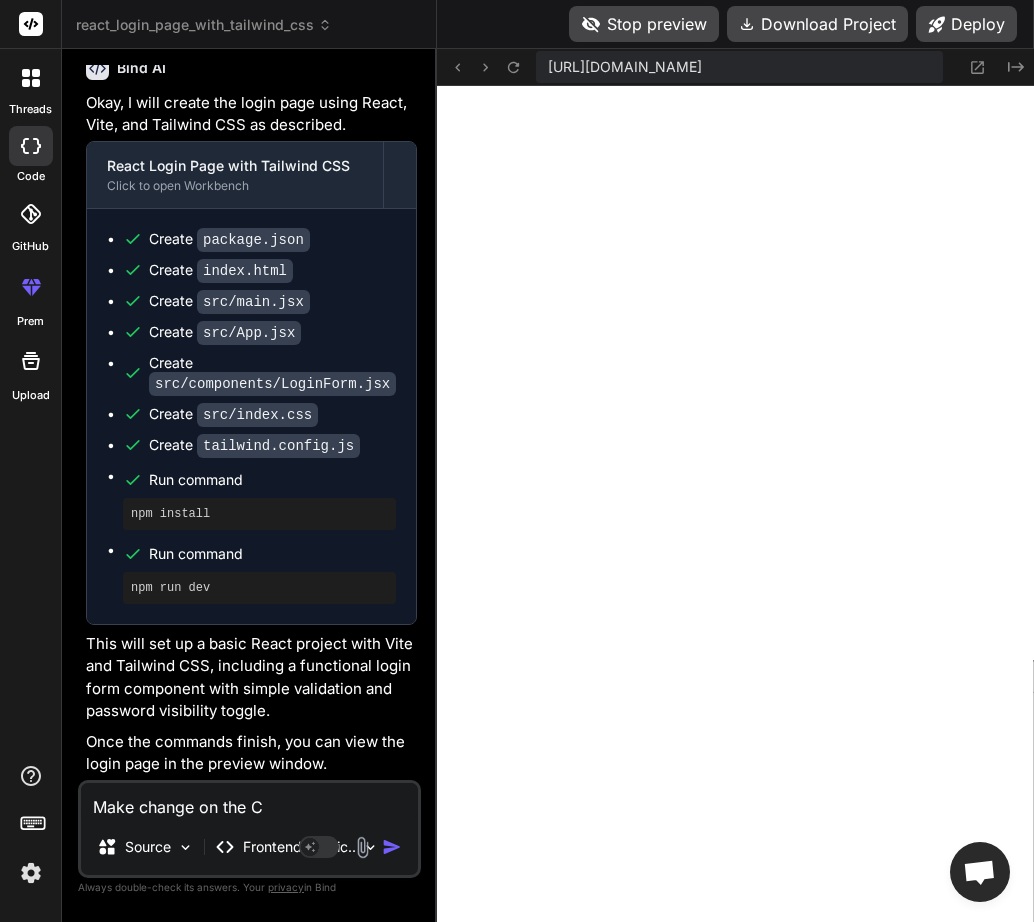 type on "Make change on the" 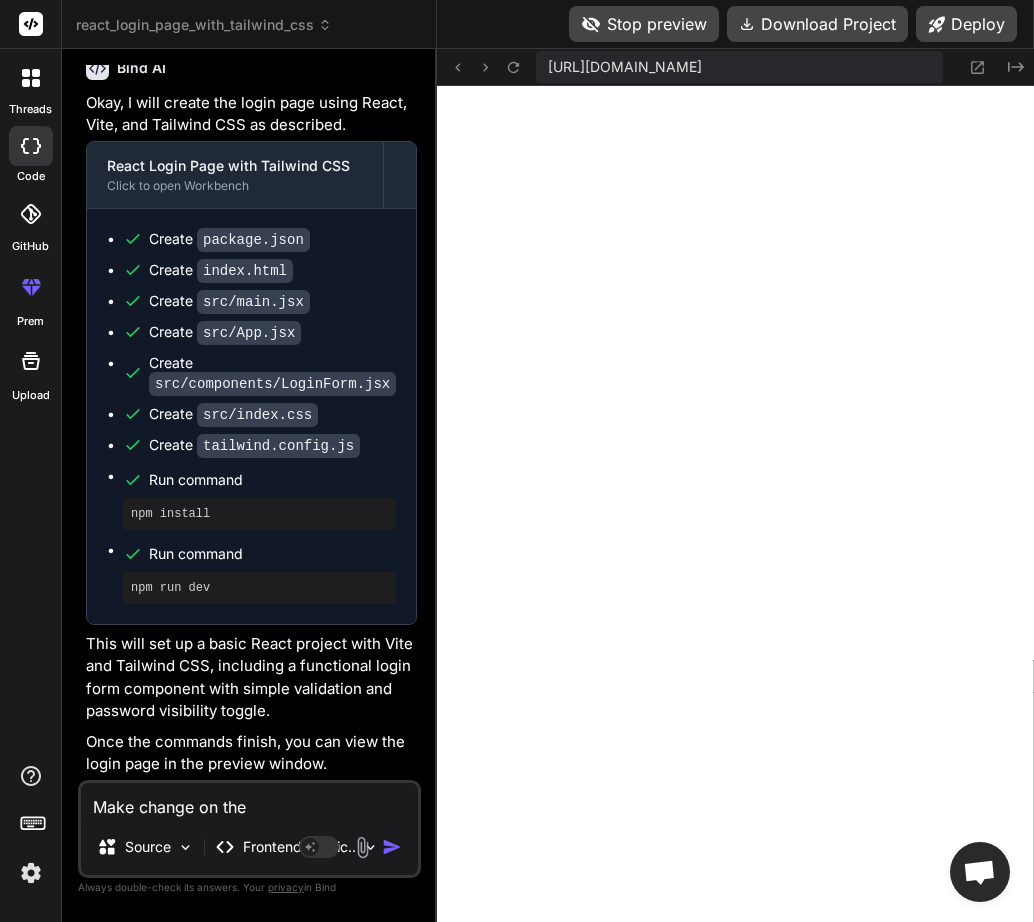 type on "x" 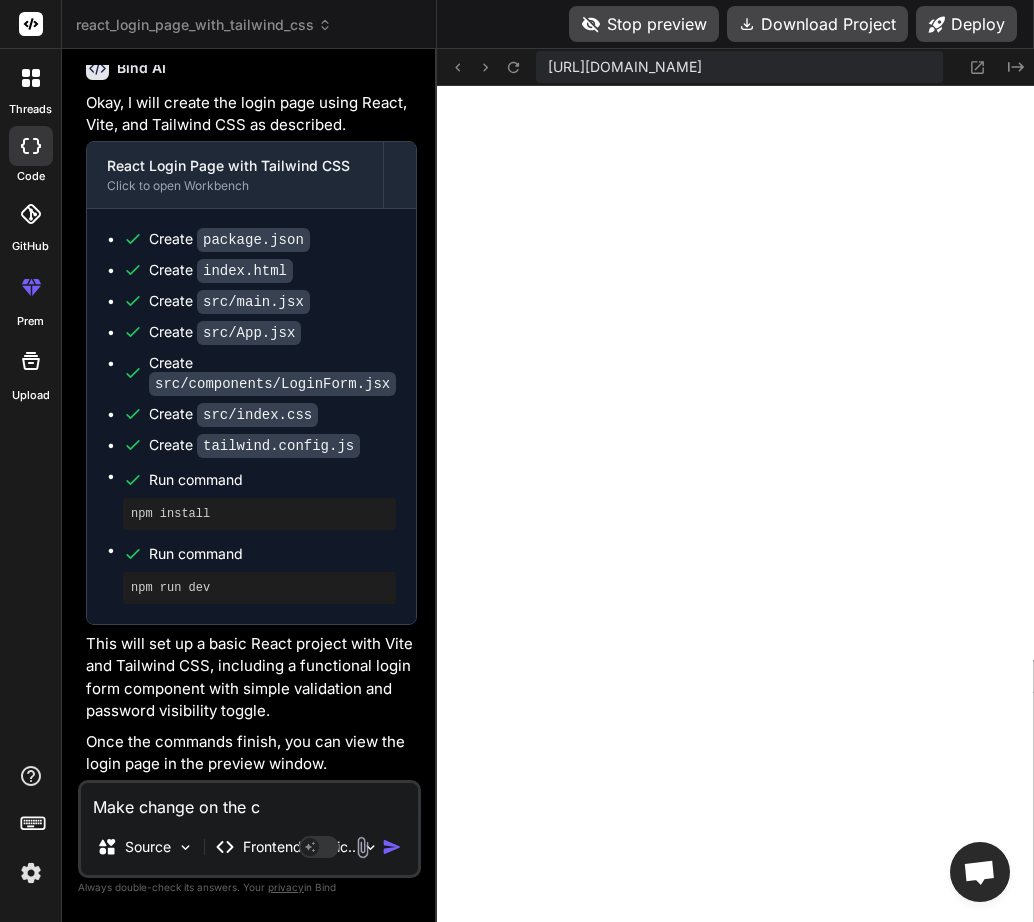 type on "x" 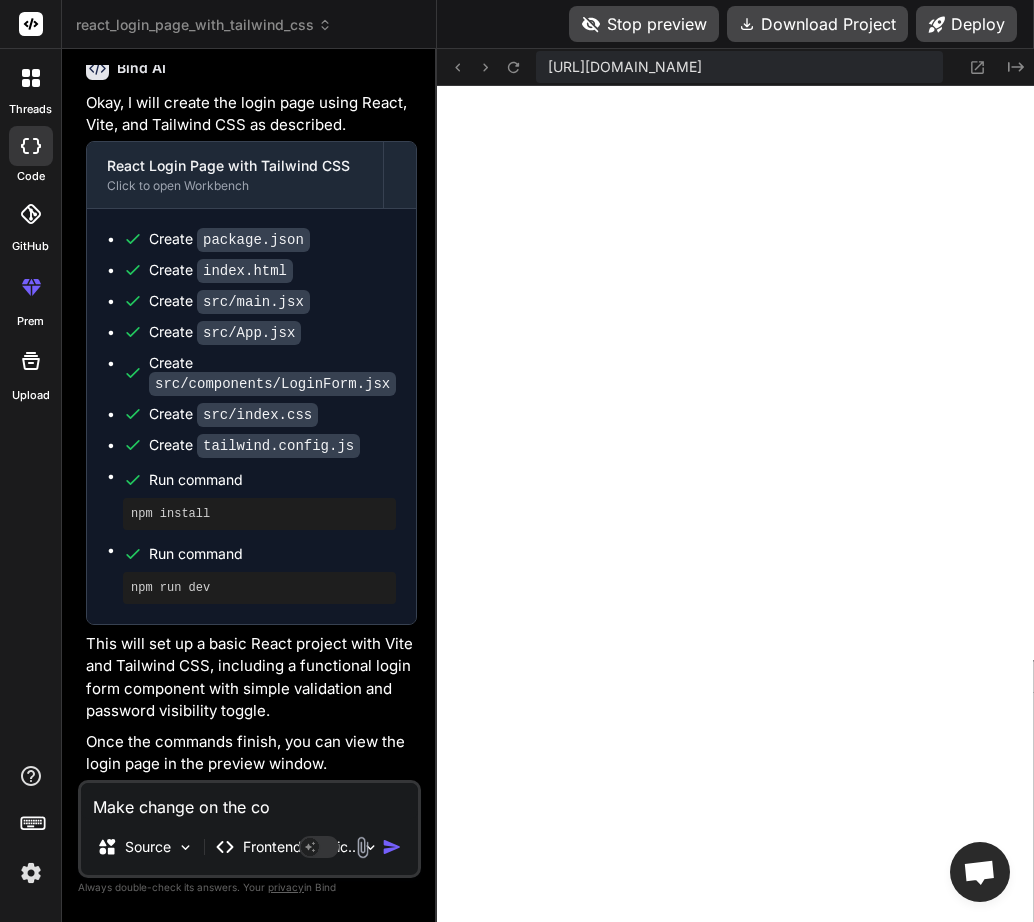 type on "Make change on the col" 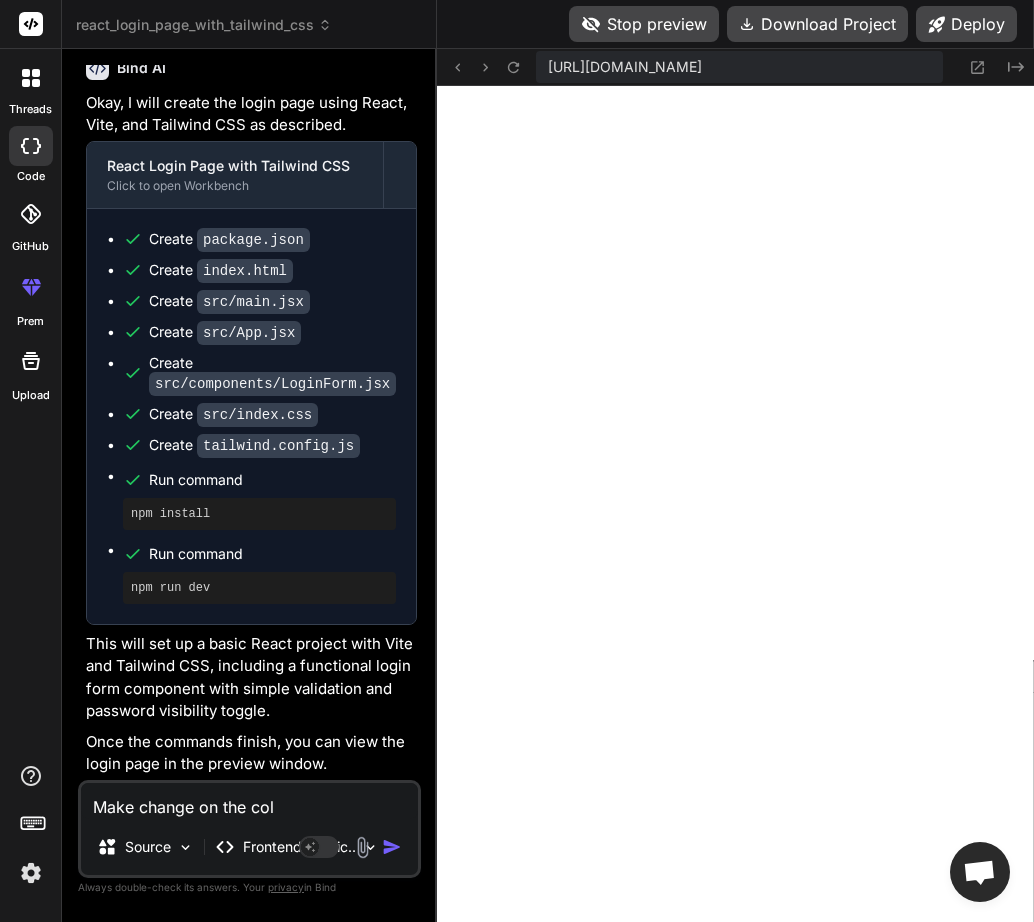 type on "Make change on the colo" 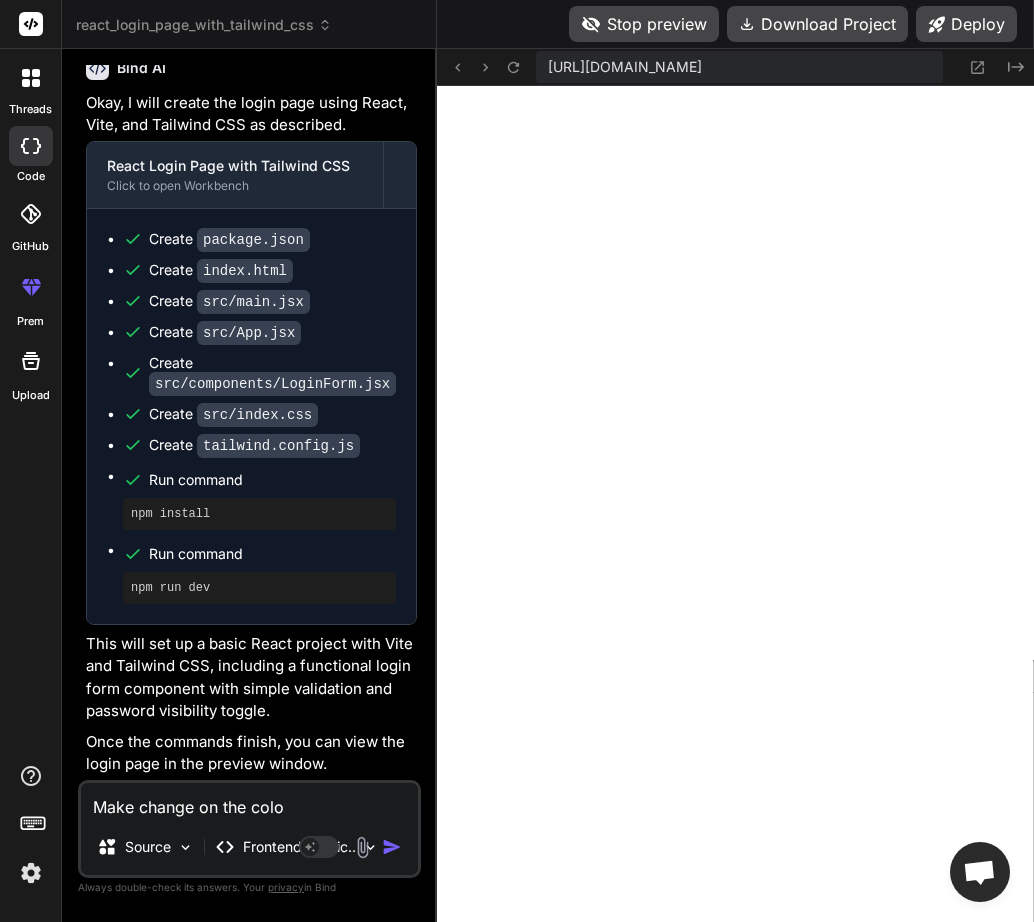 type on "Make change on the colot" 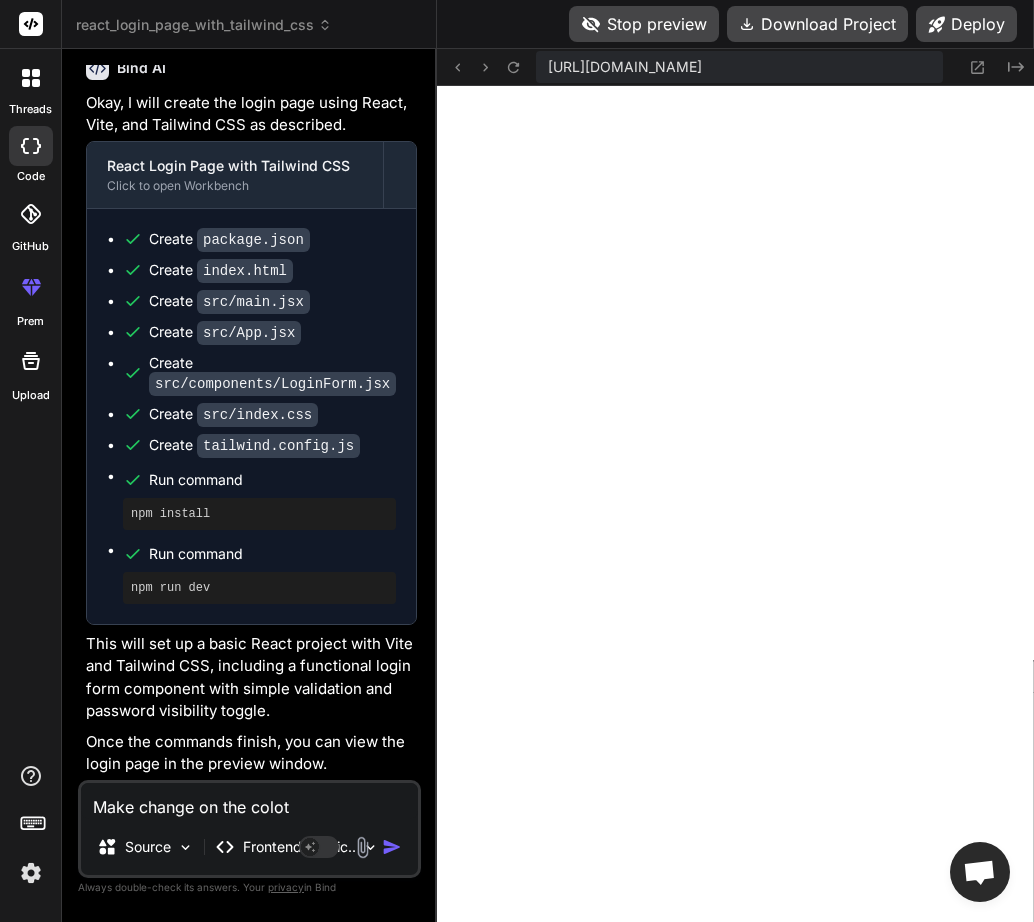 type on "Make change on the colo" 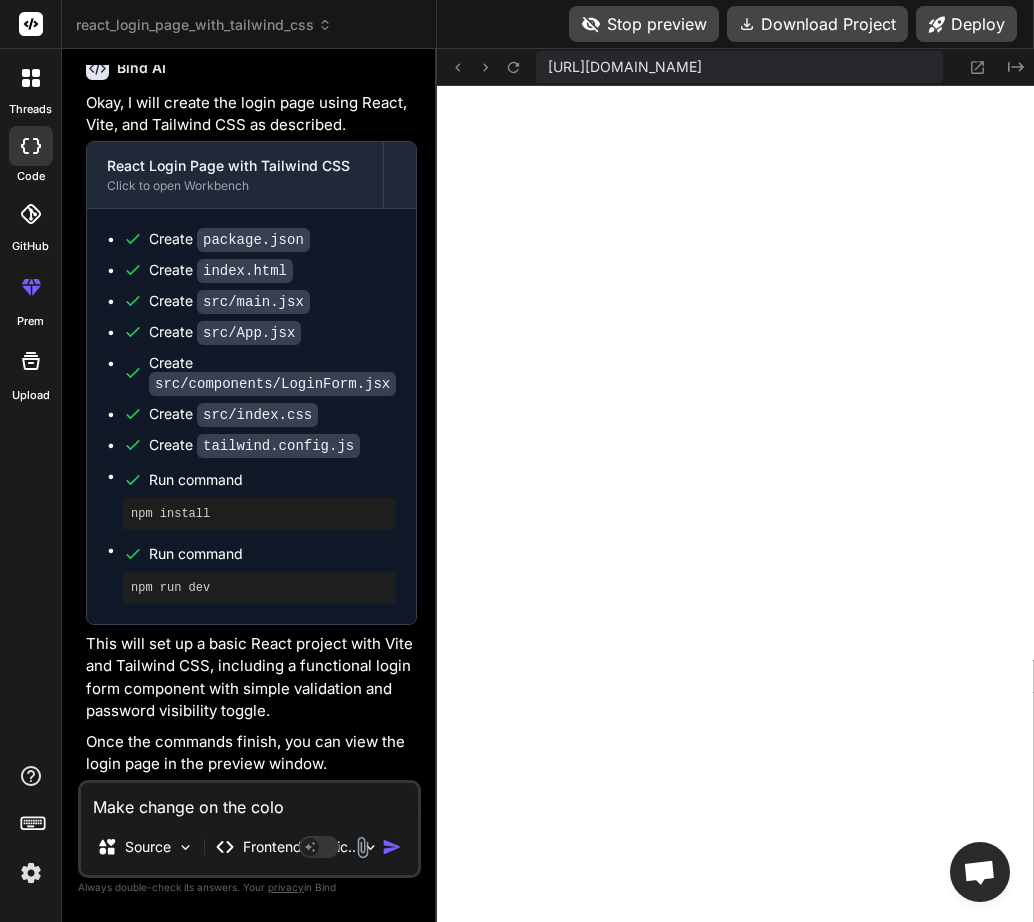 type on "x" 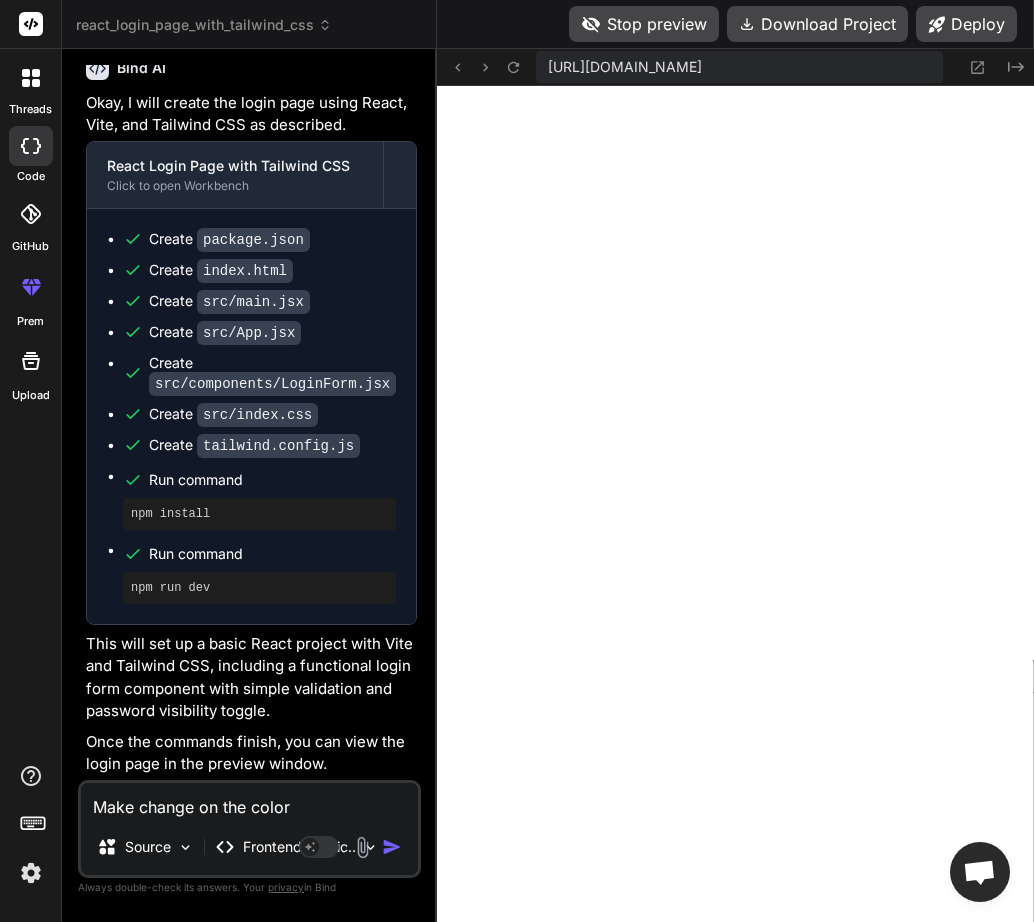 type on "Make change on the color" 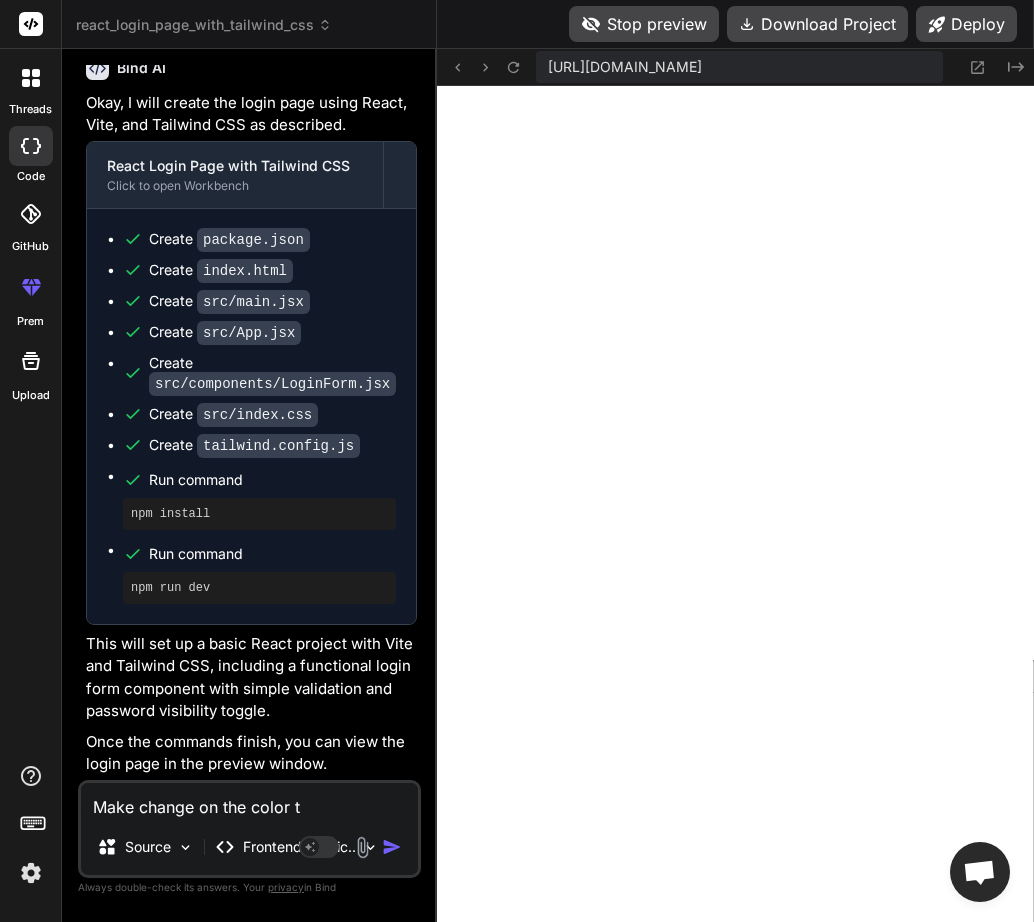 type on "Make change on the color th" 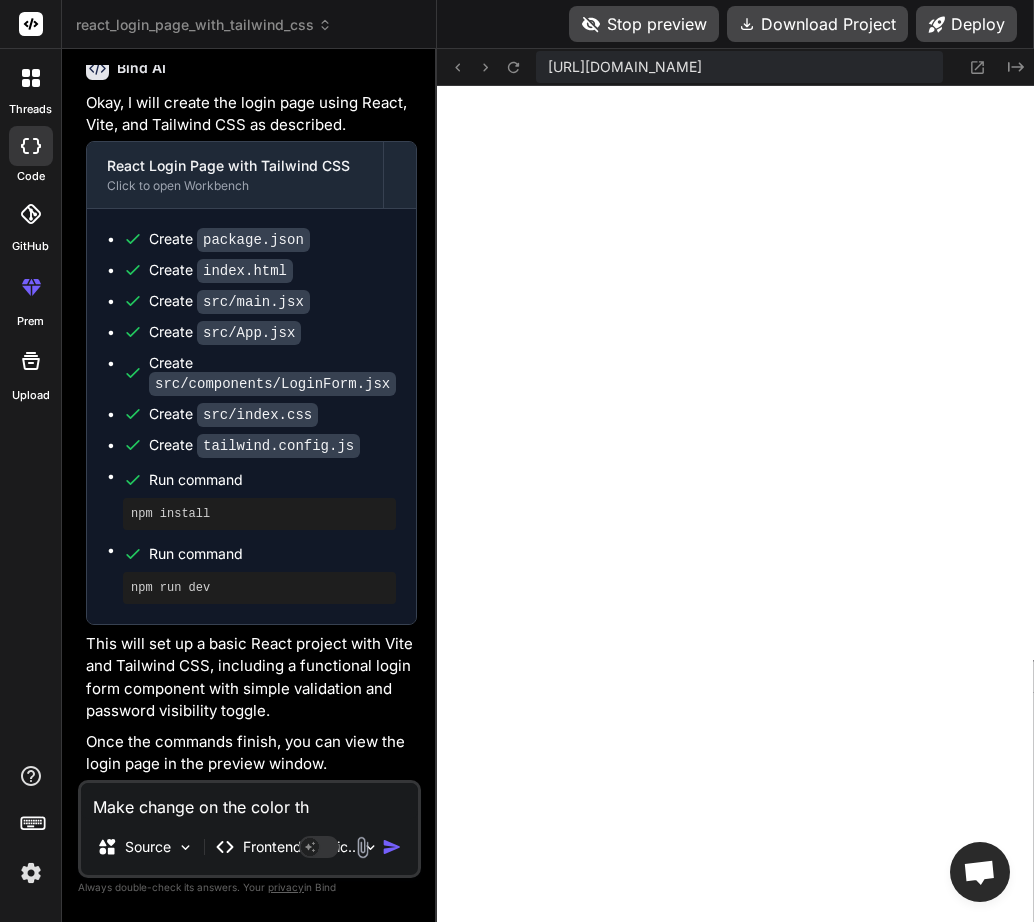 type on "Make change on the color the" 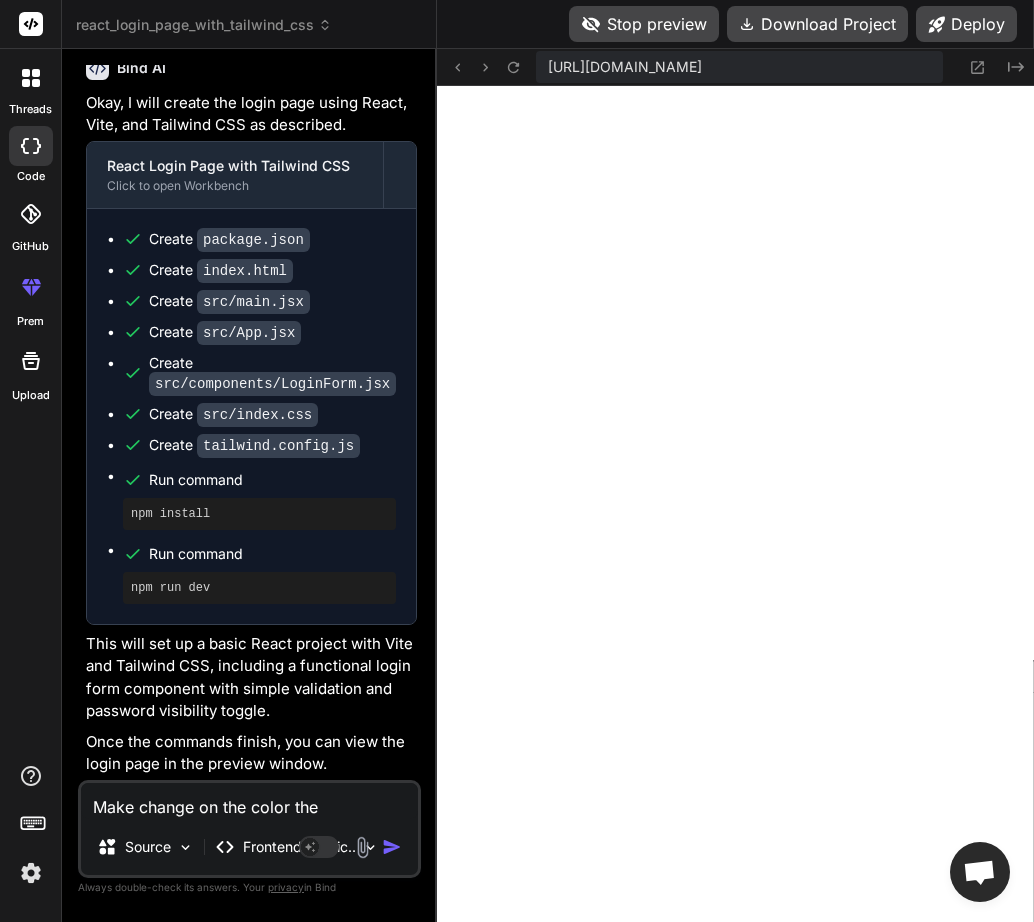 type on "Make change on the color thes" 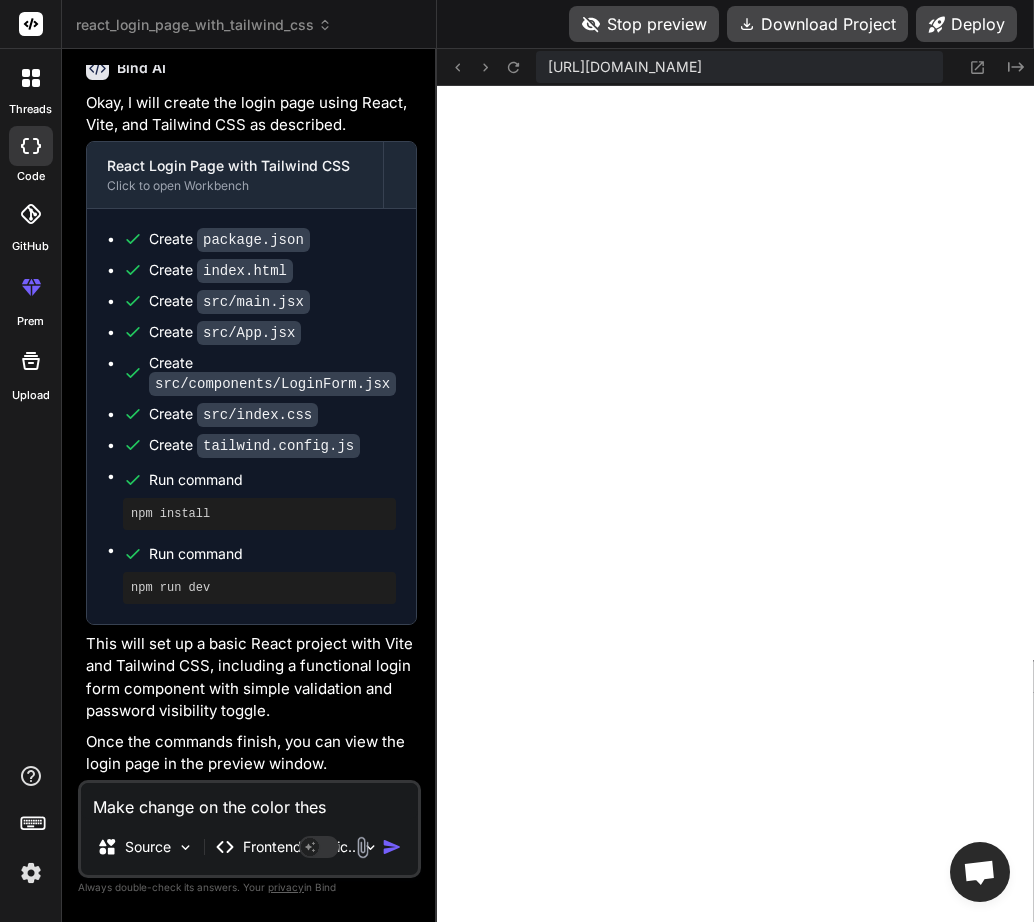 type on "Make change on the color thesm" 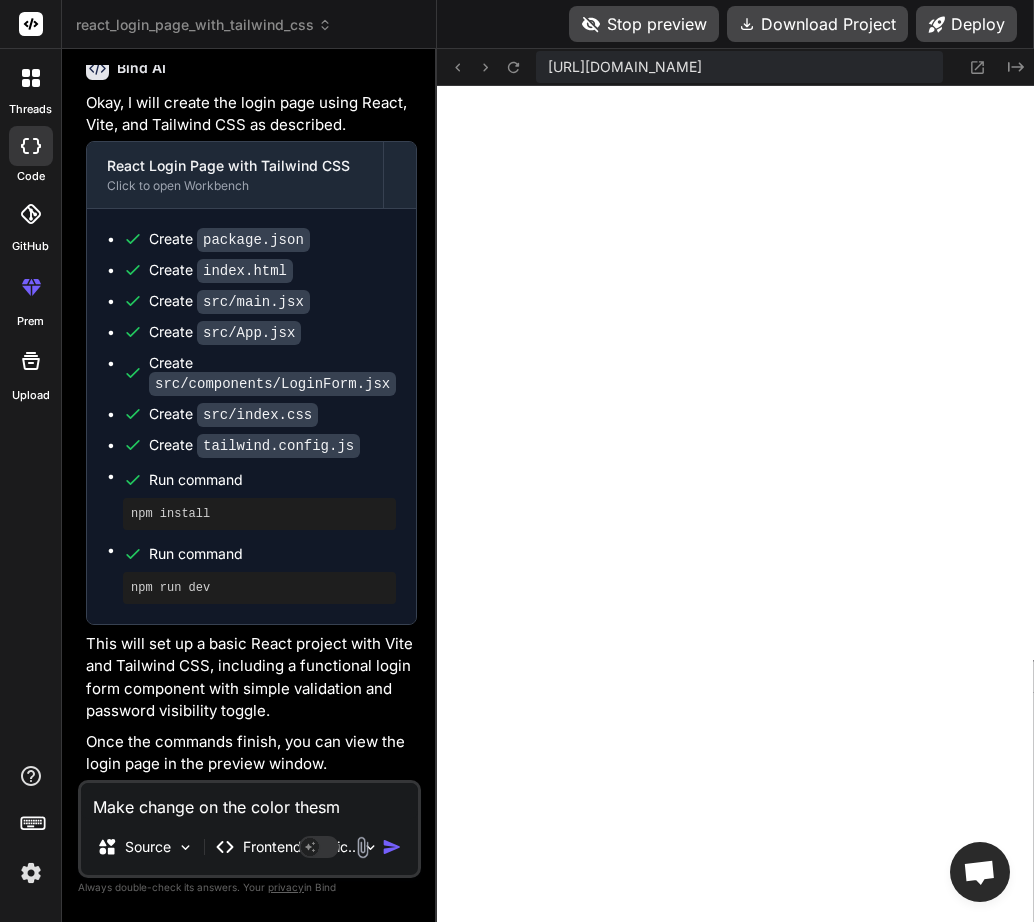 type on "Make change on the color thes" 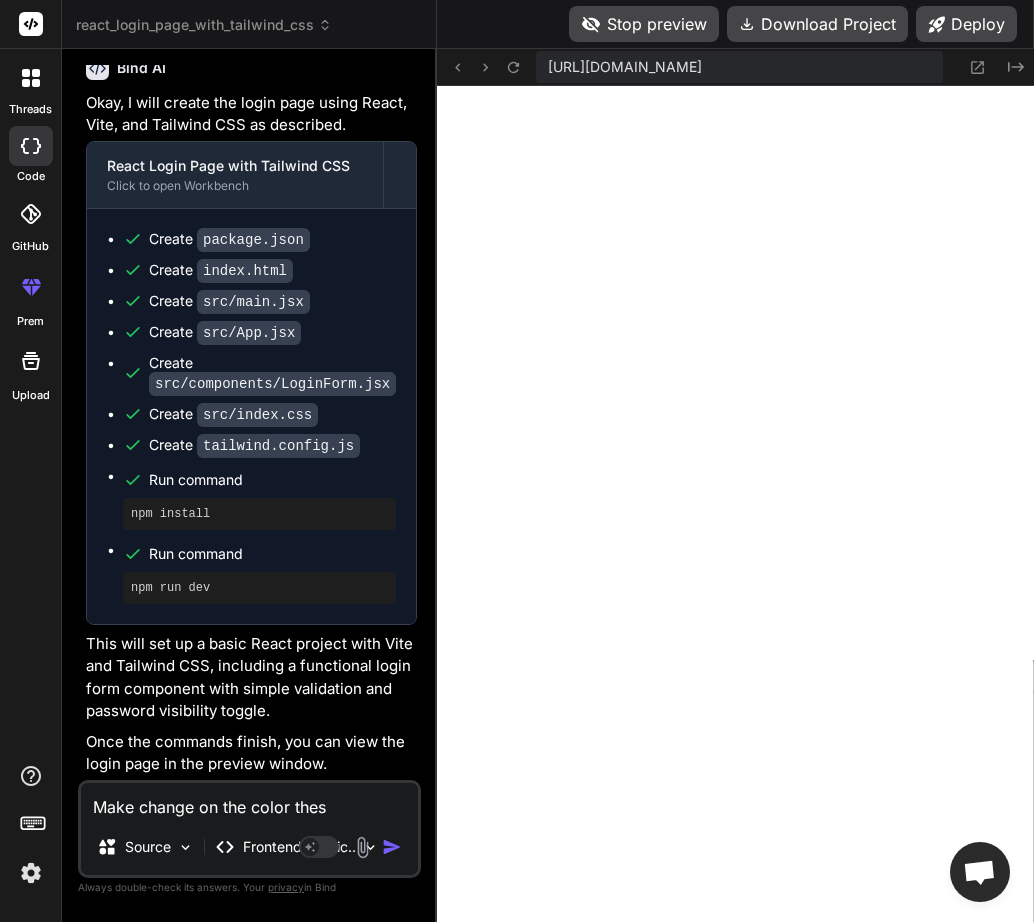 type on "Make change on the color the" 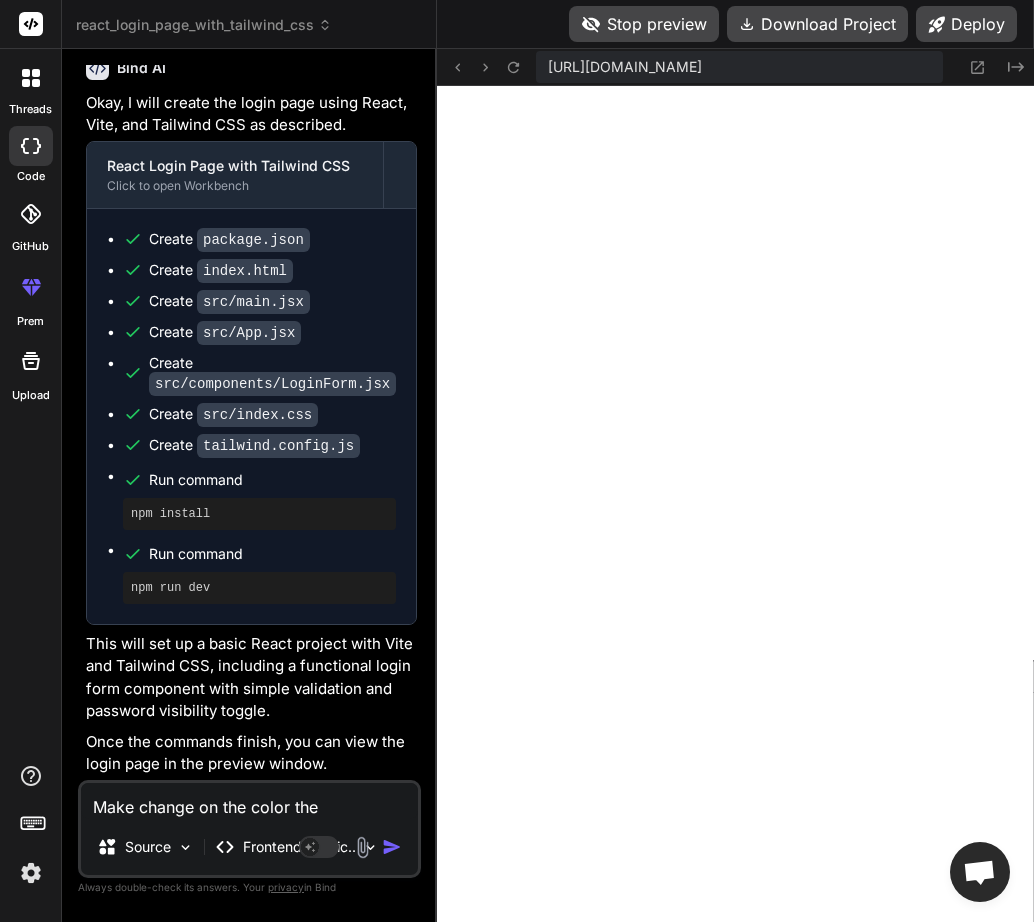 type on "x" 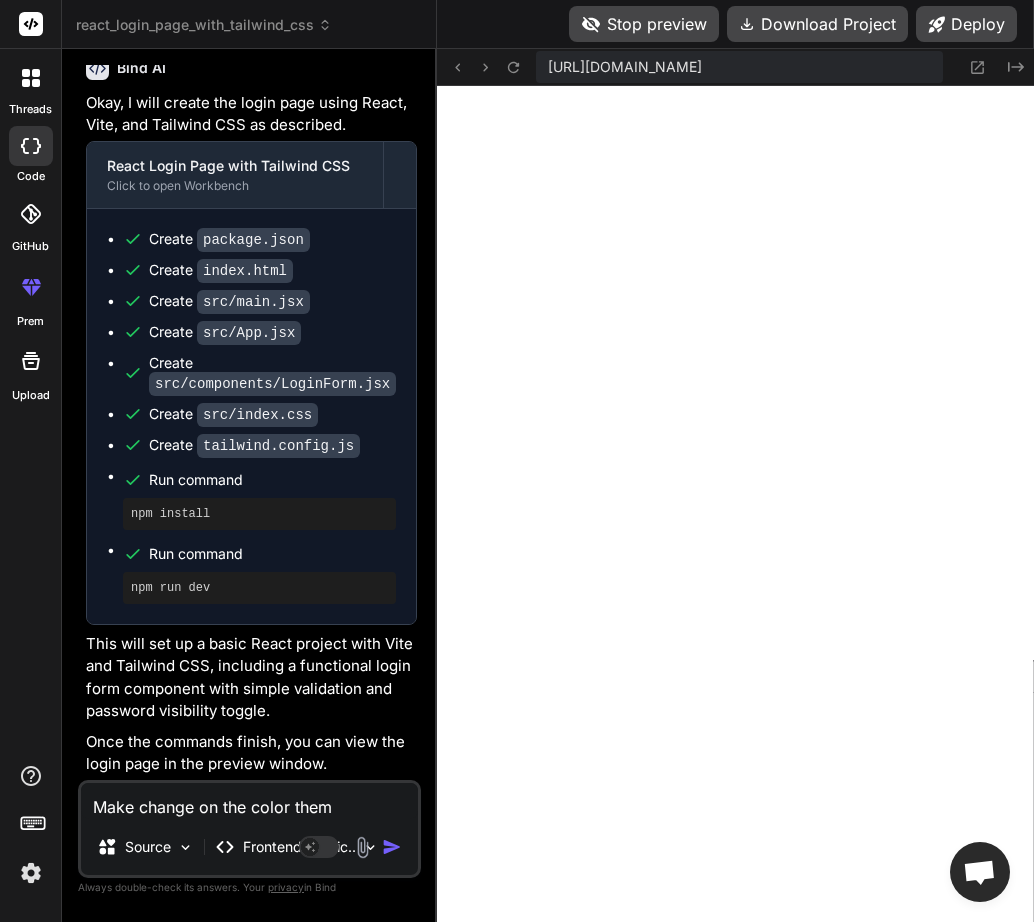 type on "Make change on the color theme" 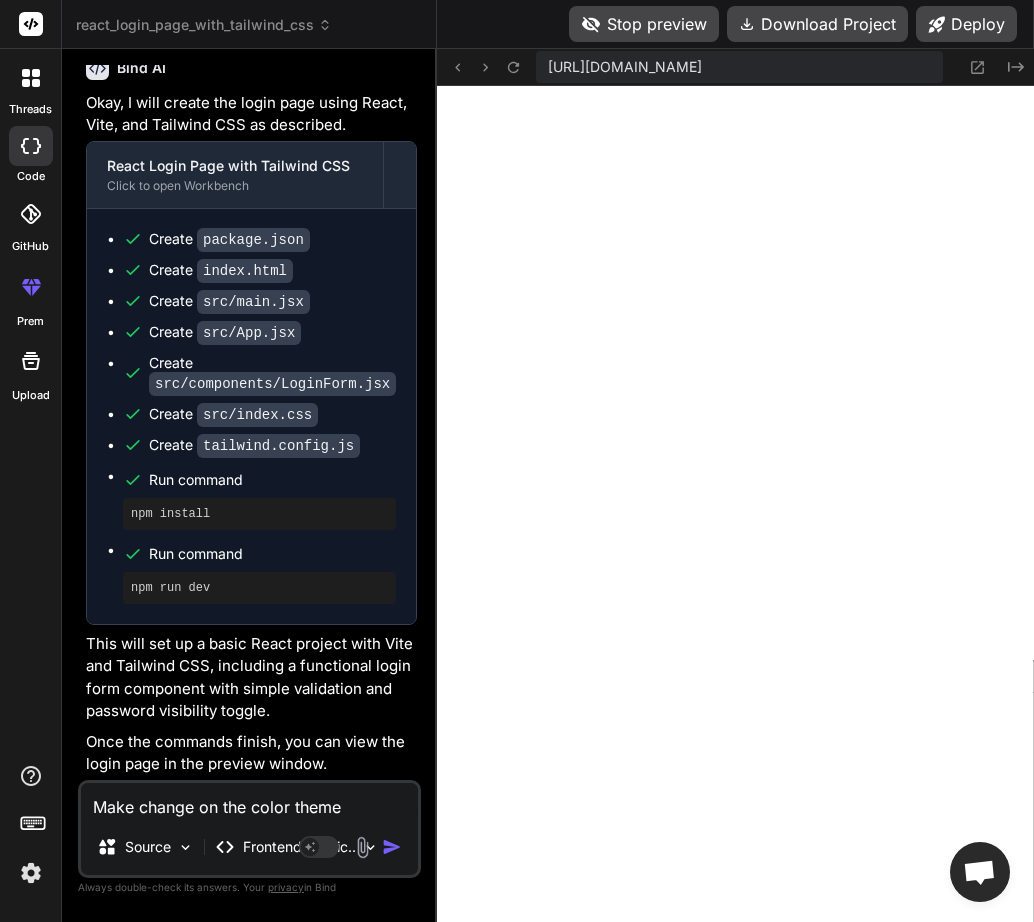 type on "x" 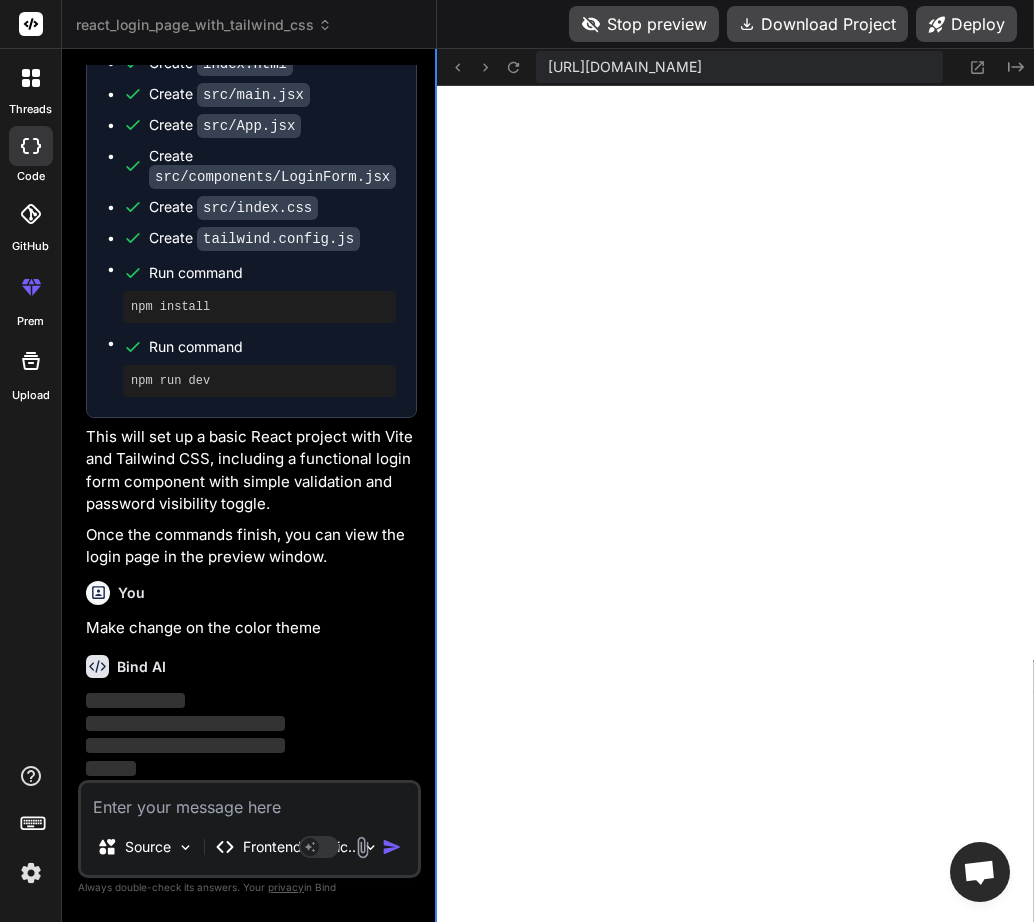 scroll, scrollTop: 860, scrollLeft: 0, axis: vertical 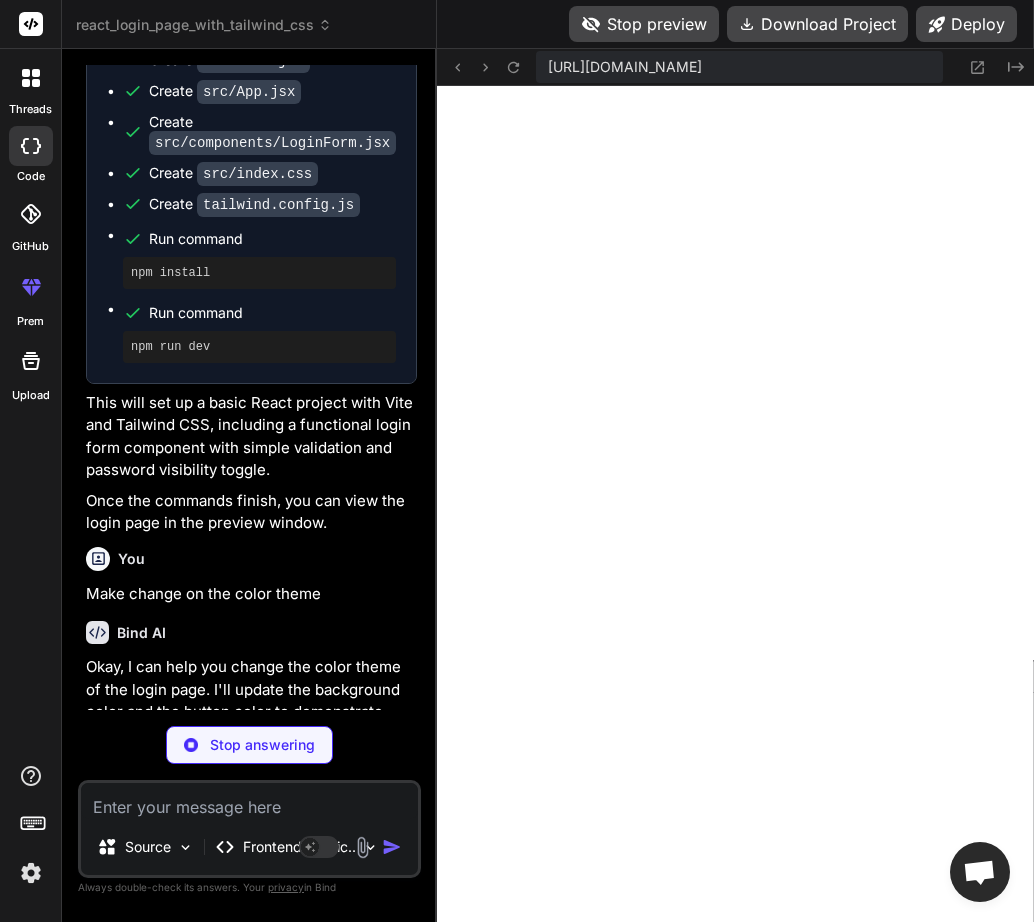 type on "x" 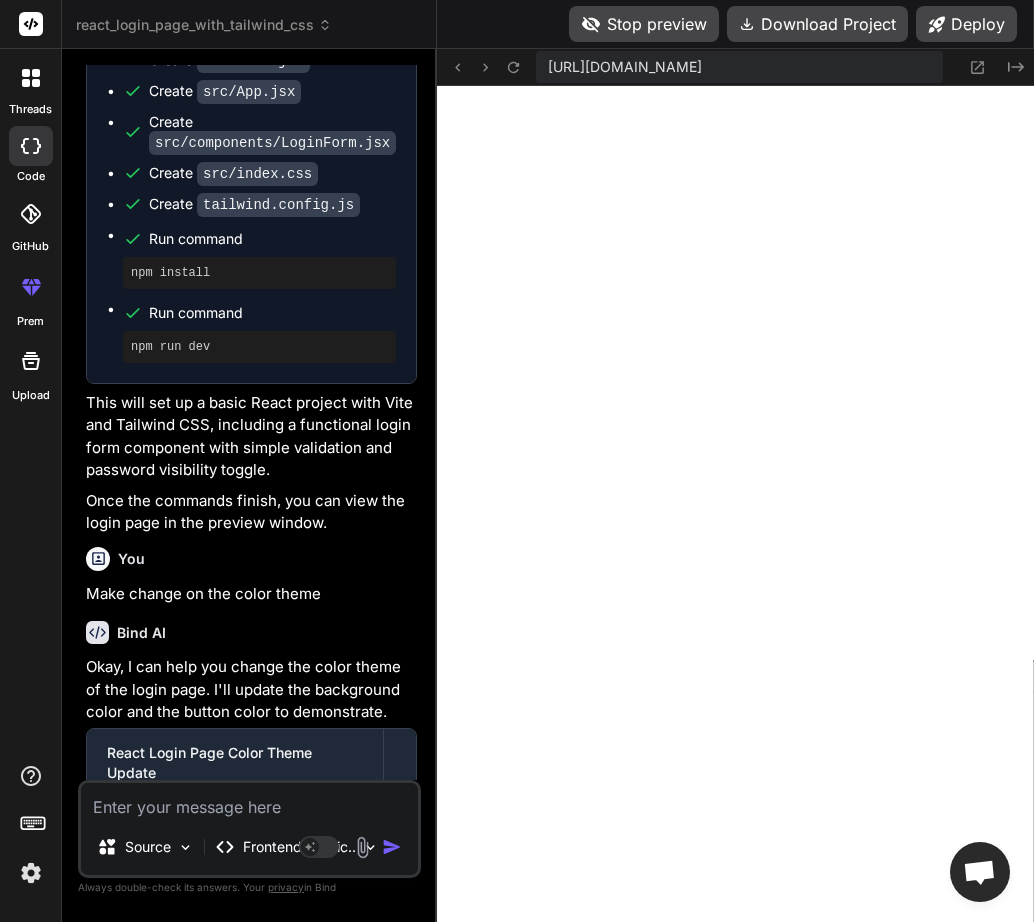 scroll, scrollTop: 3180, scrollLeft: 0, axis: vertical 